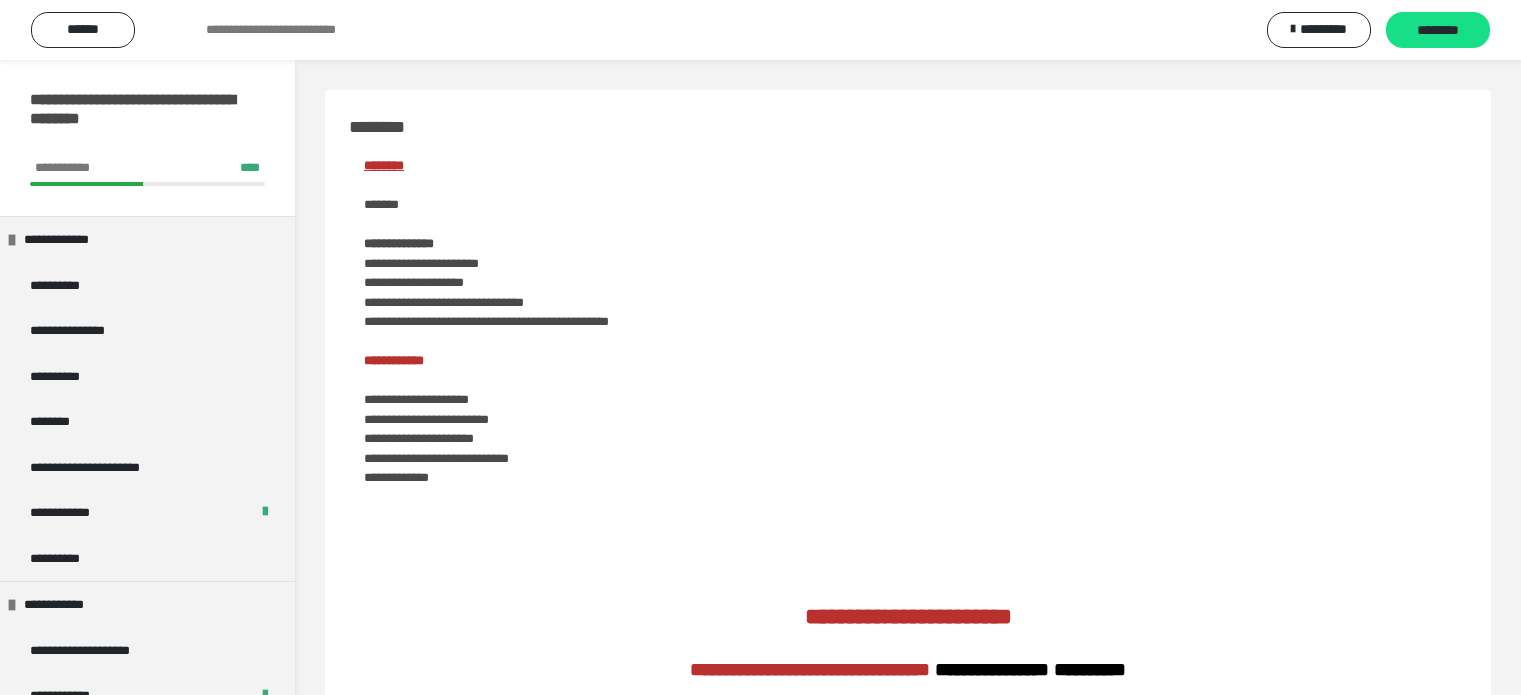 scroll, scrollTop: 2988, scrollLeft: 0, axis: vertical 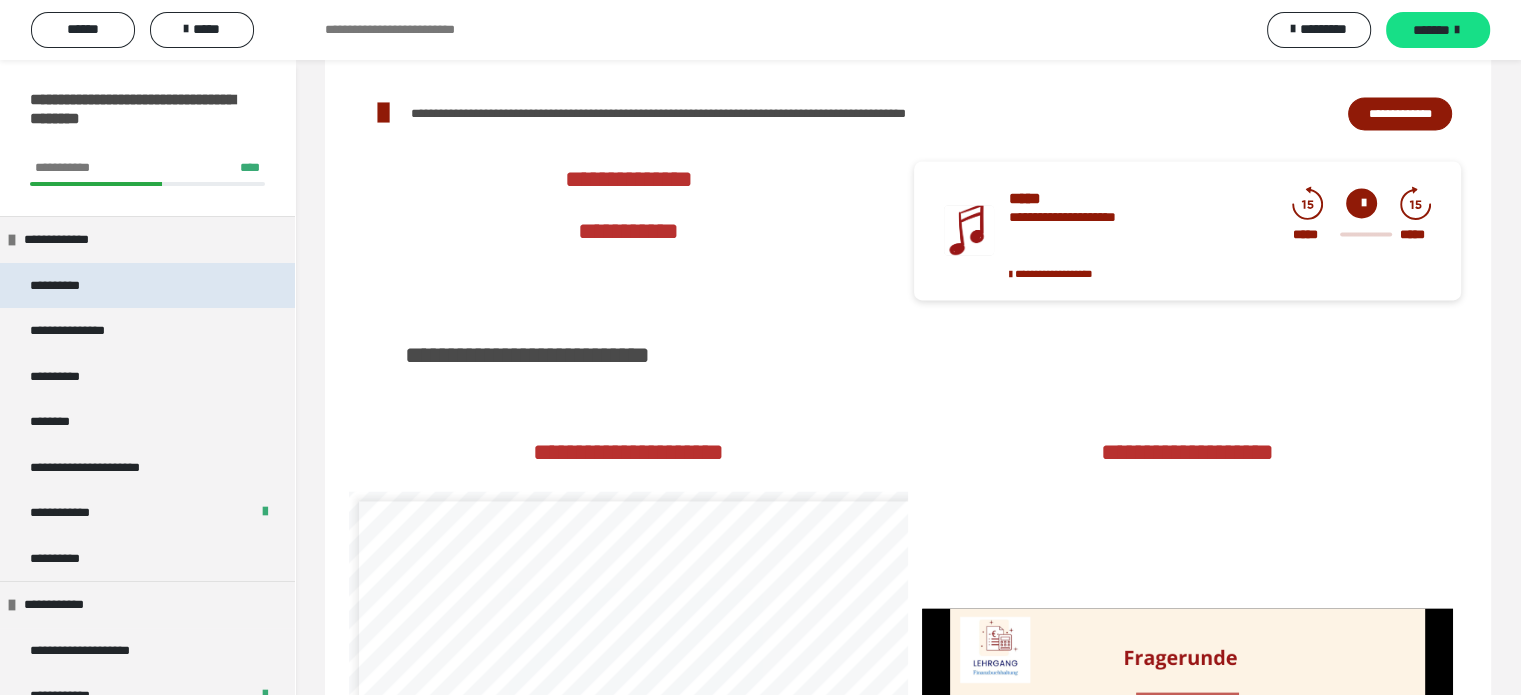 click on "**********" at bounding box center [147, 286] 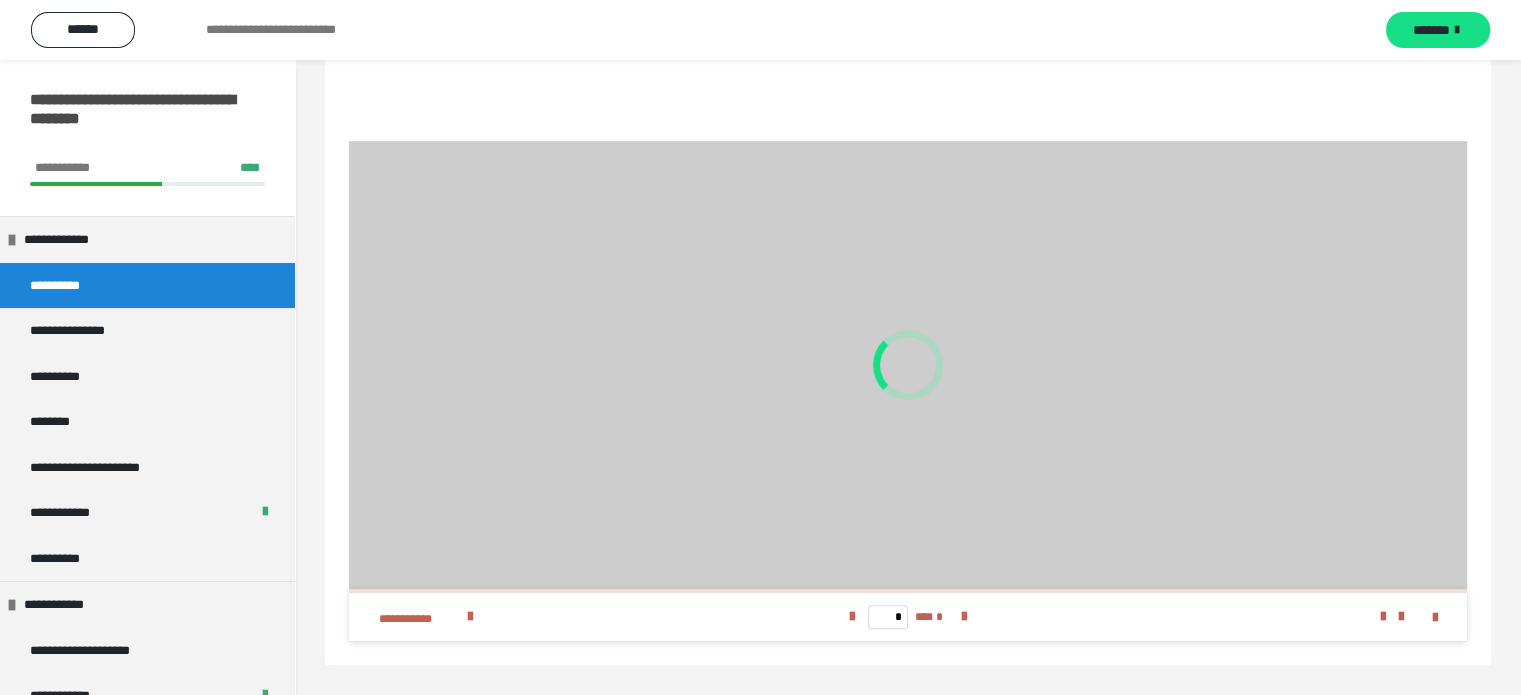 scroll, scrollTop: 1428, scrollLeft: 0, axis: vertical 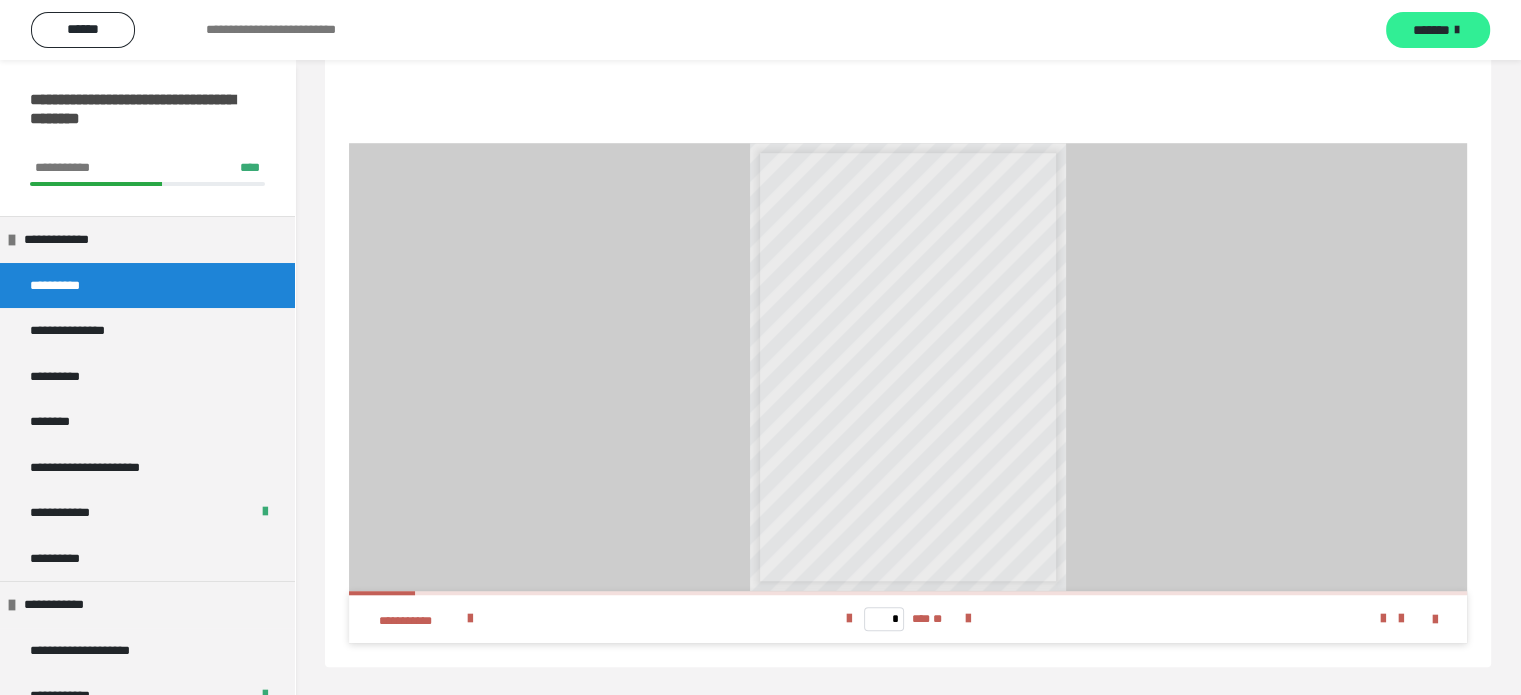 click on "*******" at bounding box center (1431, 30) 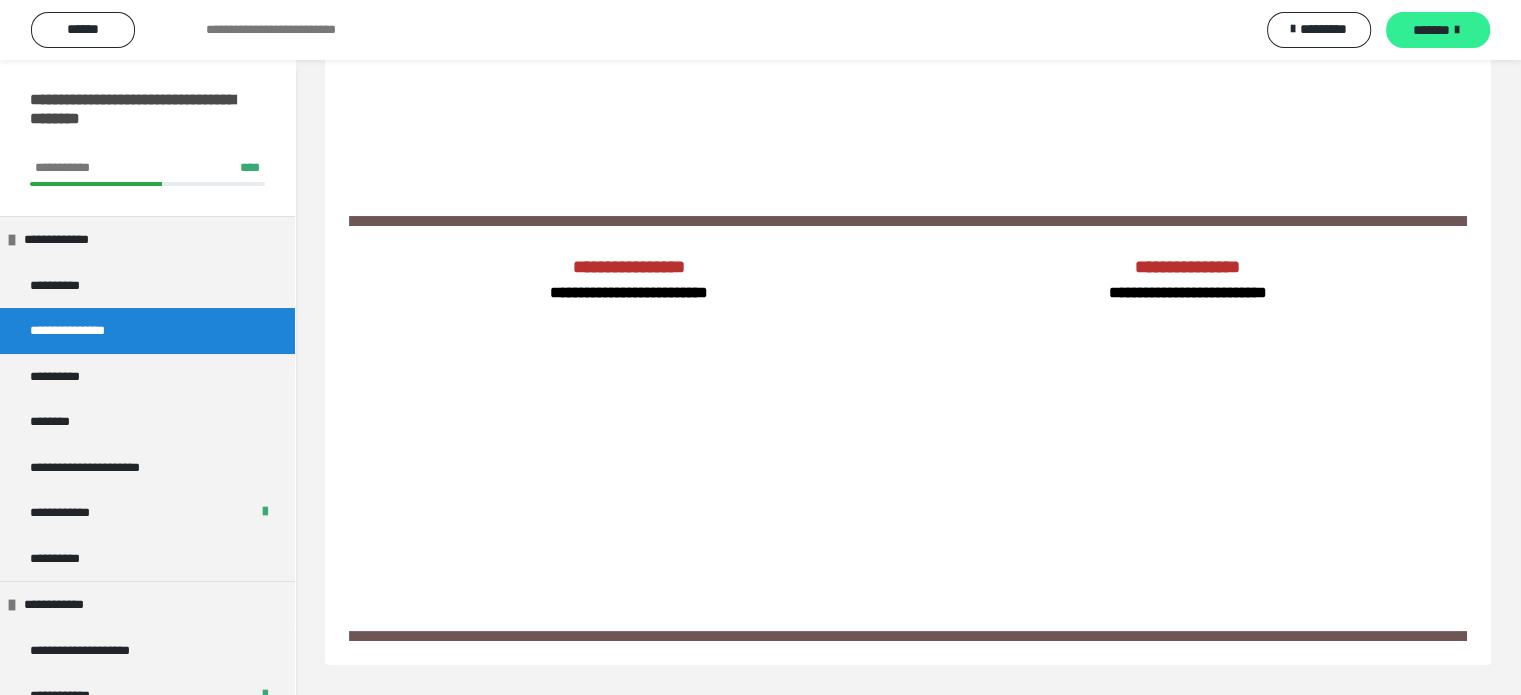 scroll, scrollTop: 60, scrollLeft: 0, axis: vertical 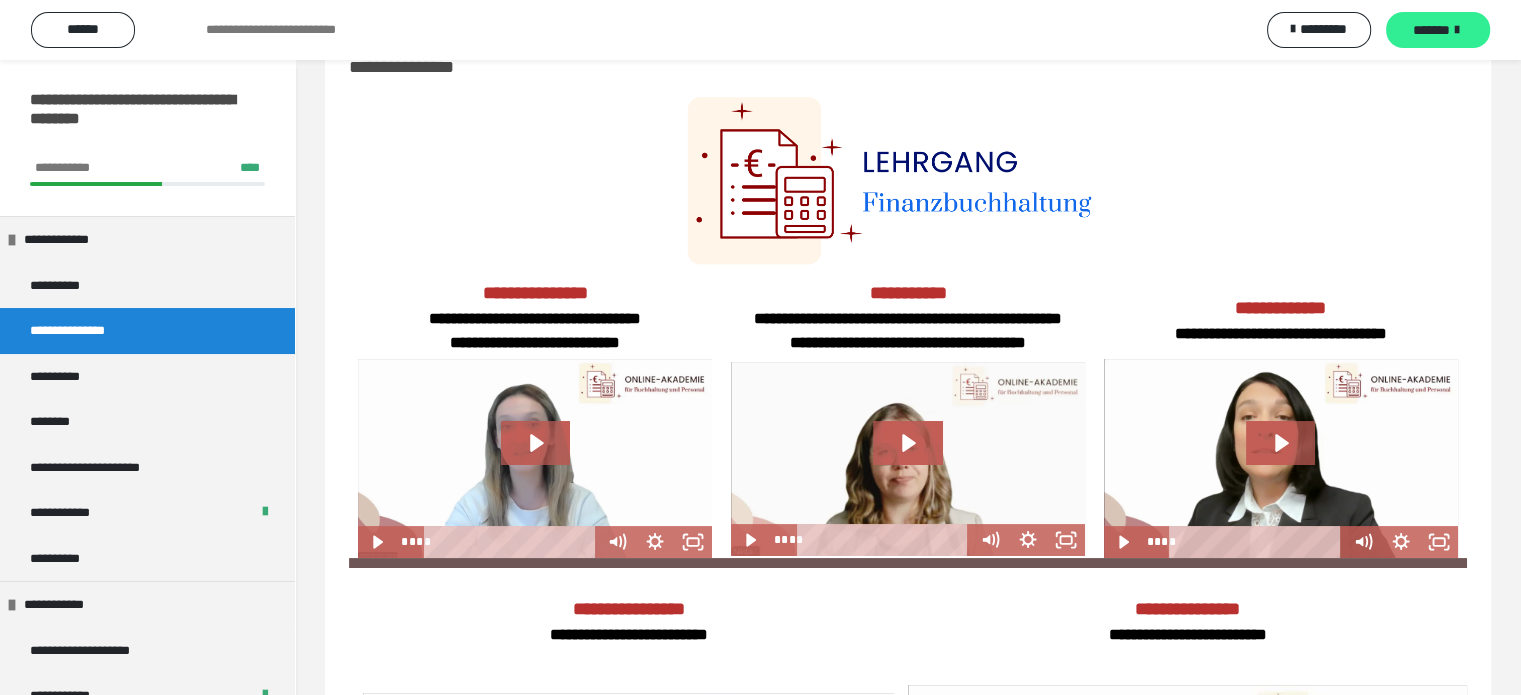 click on "*******" at bounding box center [1431, 30] 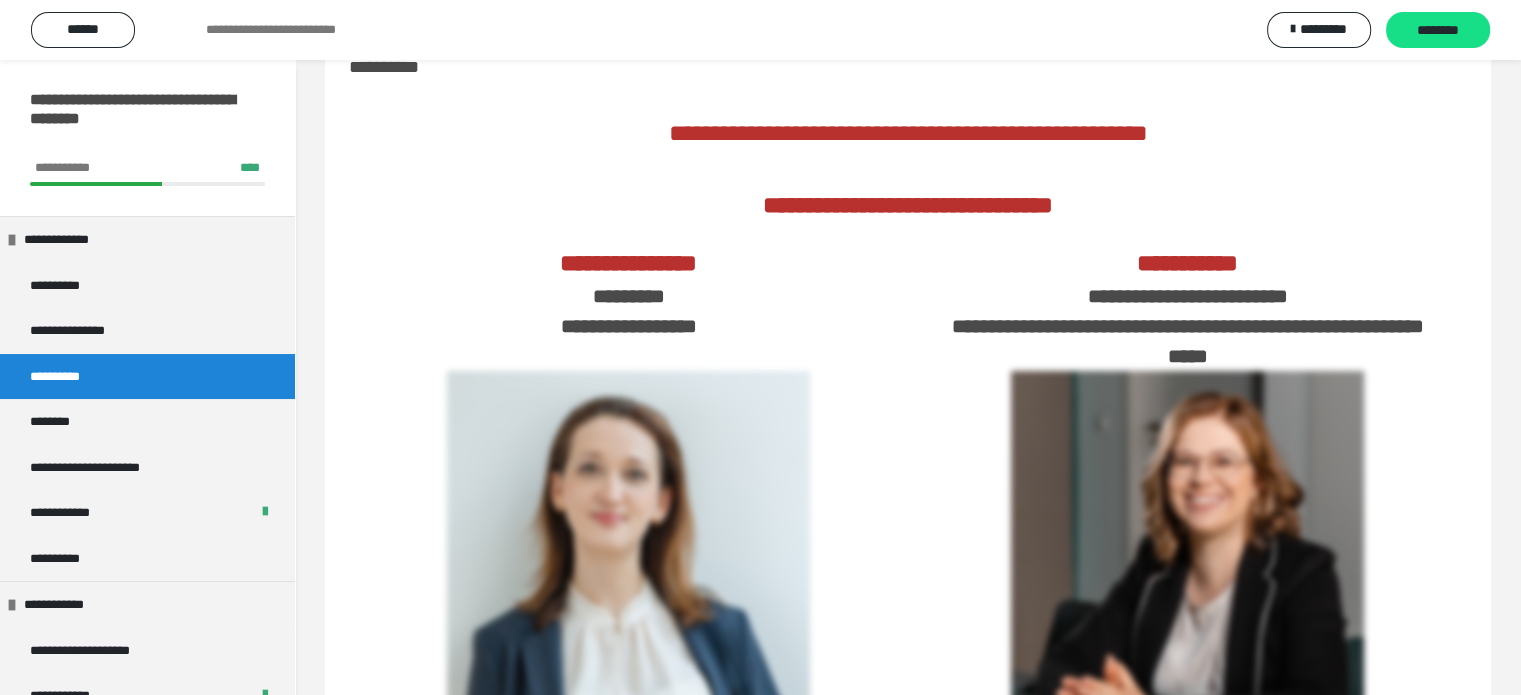 click on "********" at bounding box center (1438, 30) 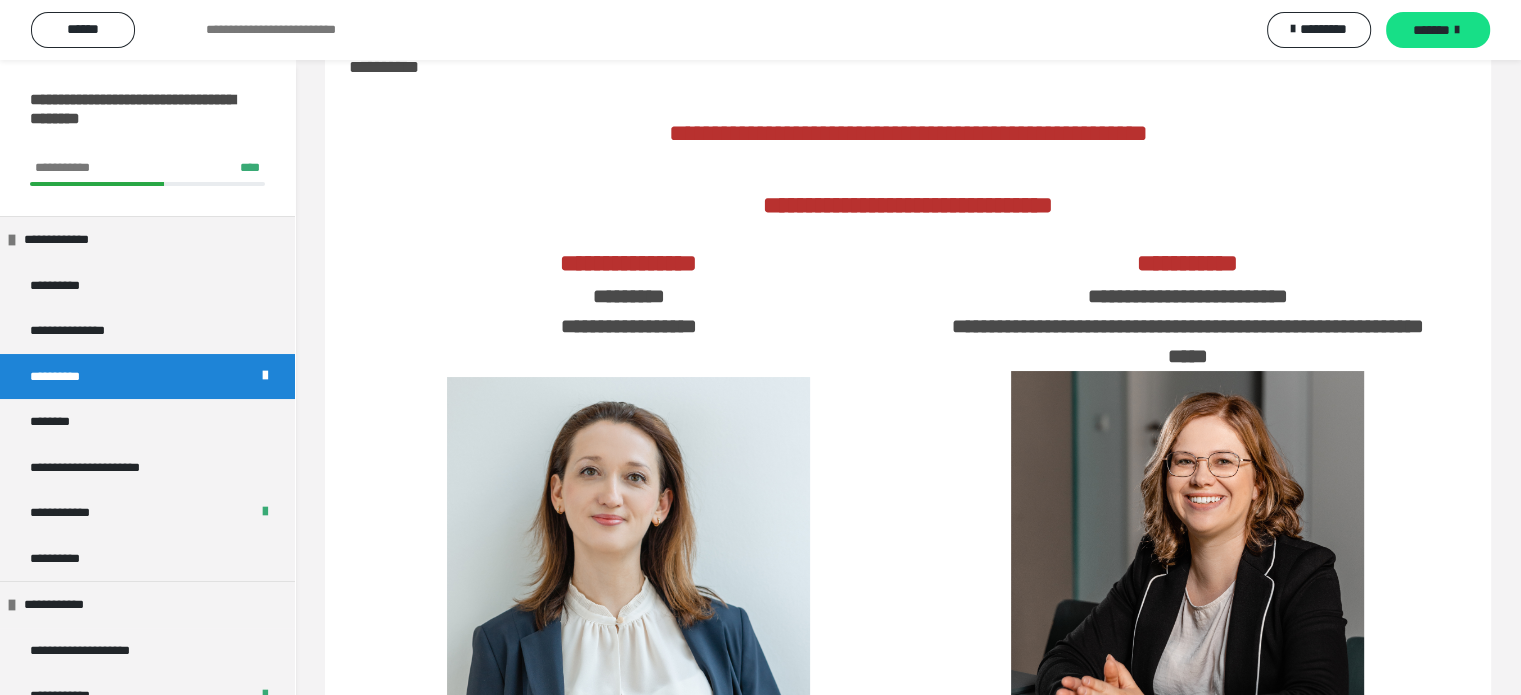 click on "*******" at bounding box center (1431, 30) 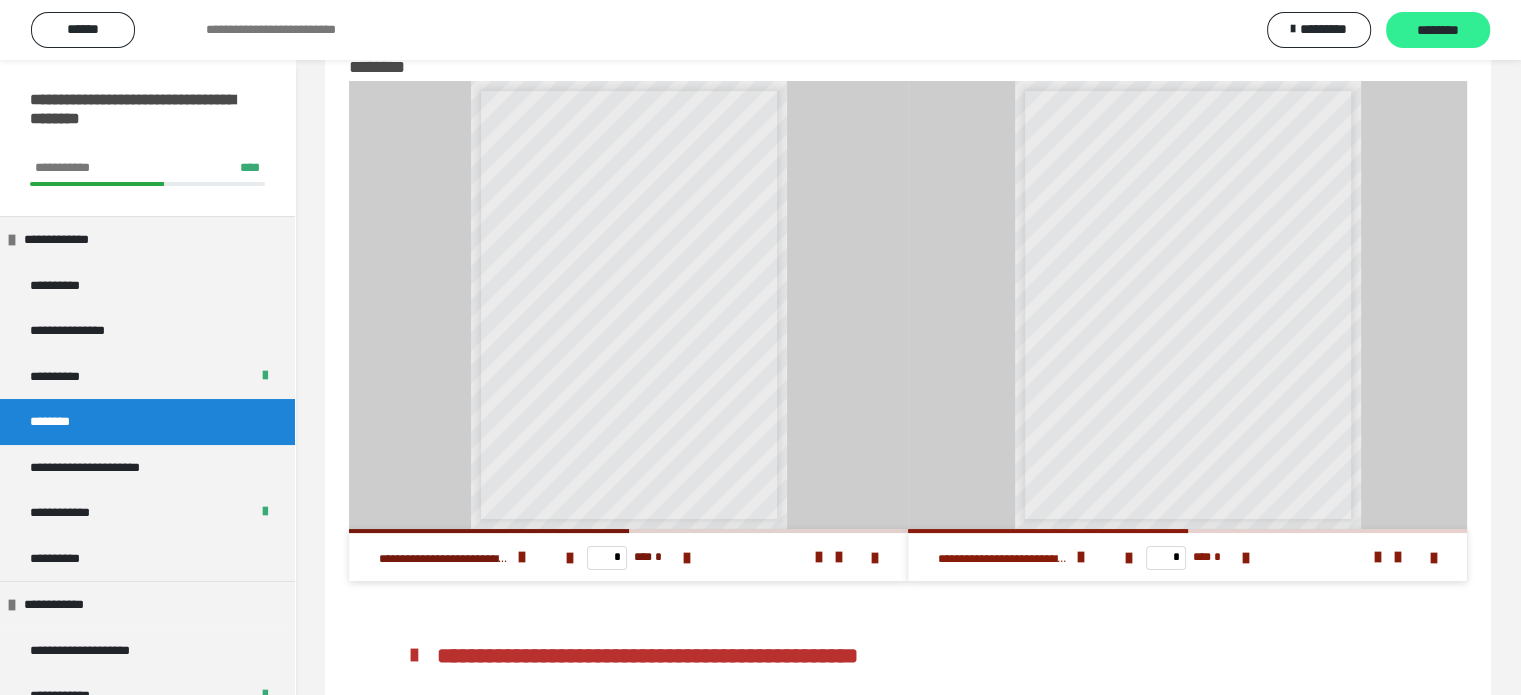 click on "********" at bounding box center [1438, 30] 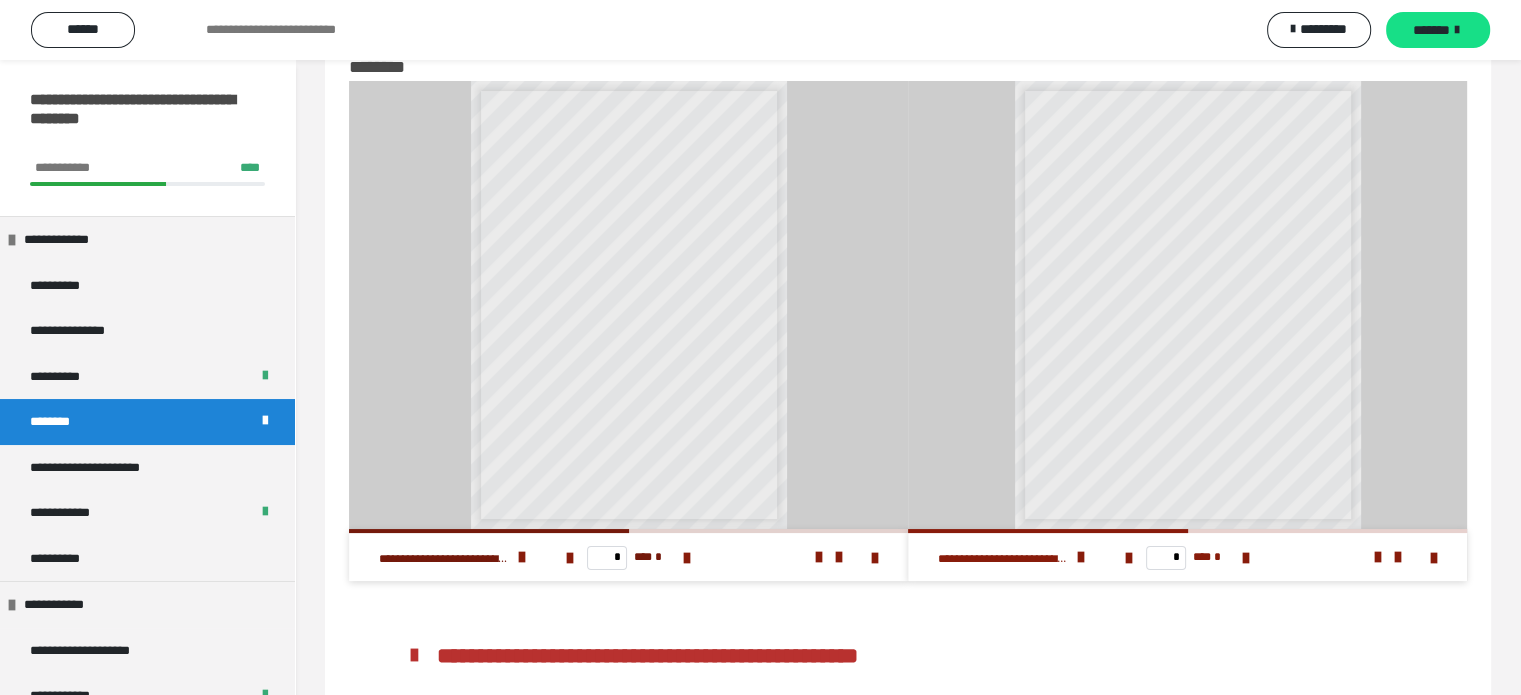 click on "*******" at bounding box center (1431, 30) 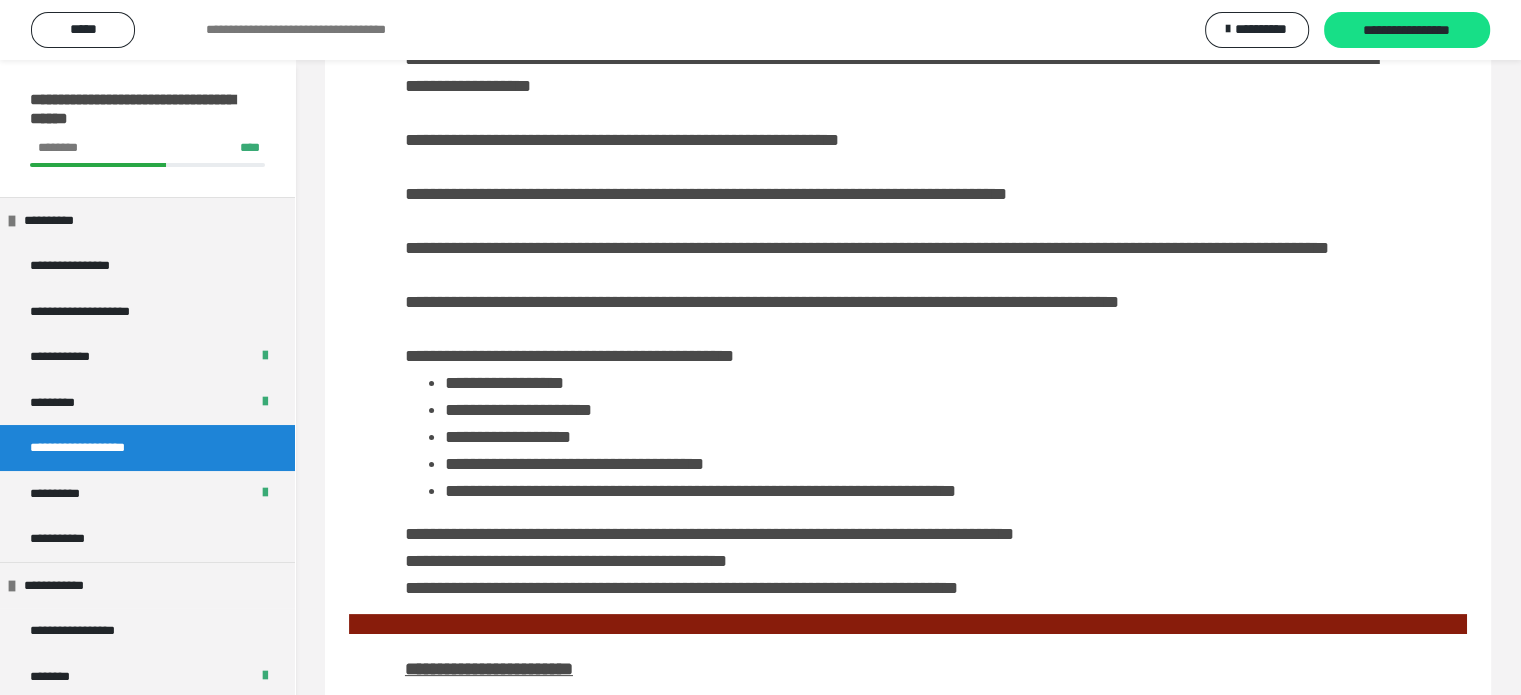 scroll, scrollTop: 249, scrollLeft: 0, axis: vertical 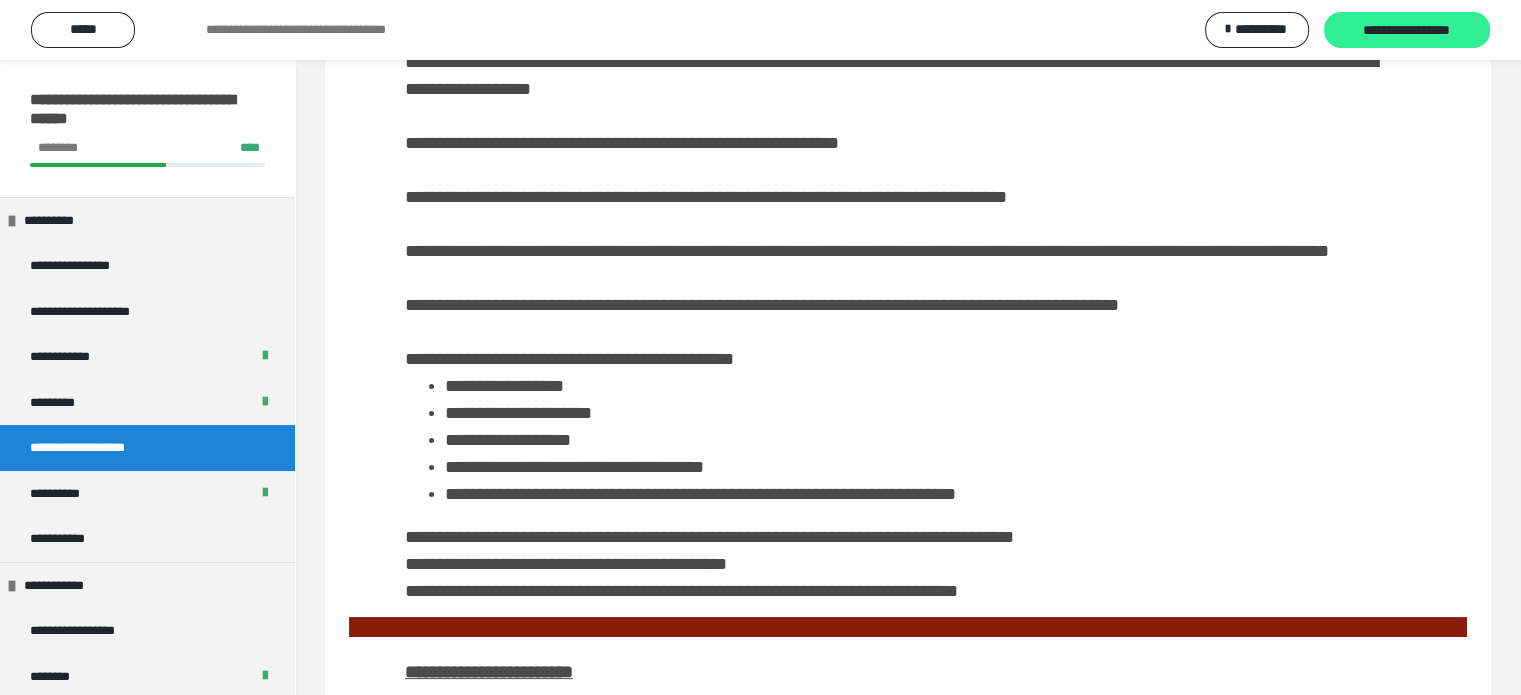 click on "**********" at bounding box center (1407, 31) 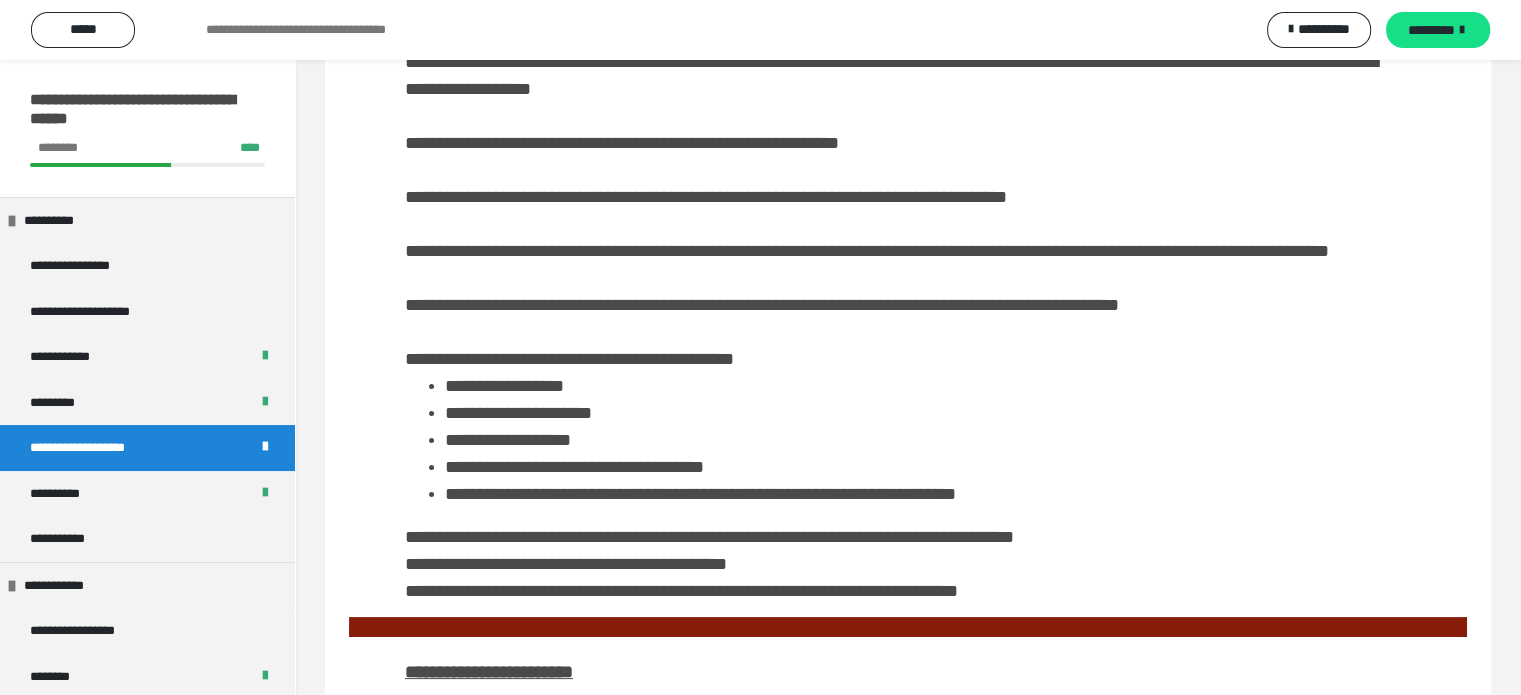 click on "*********" at bounding box center (1438, 30) 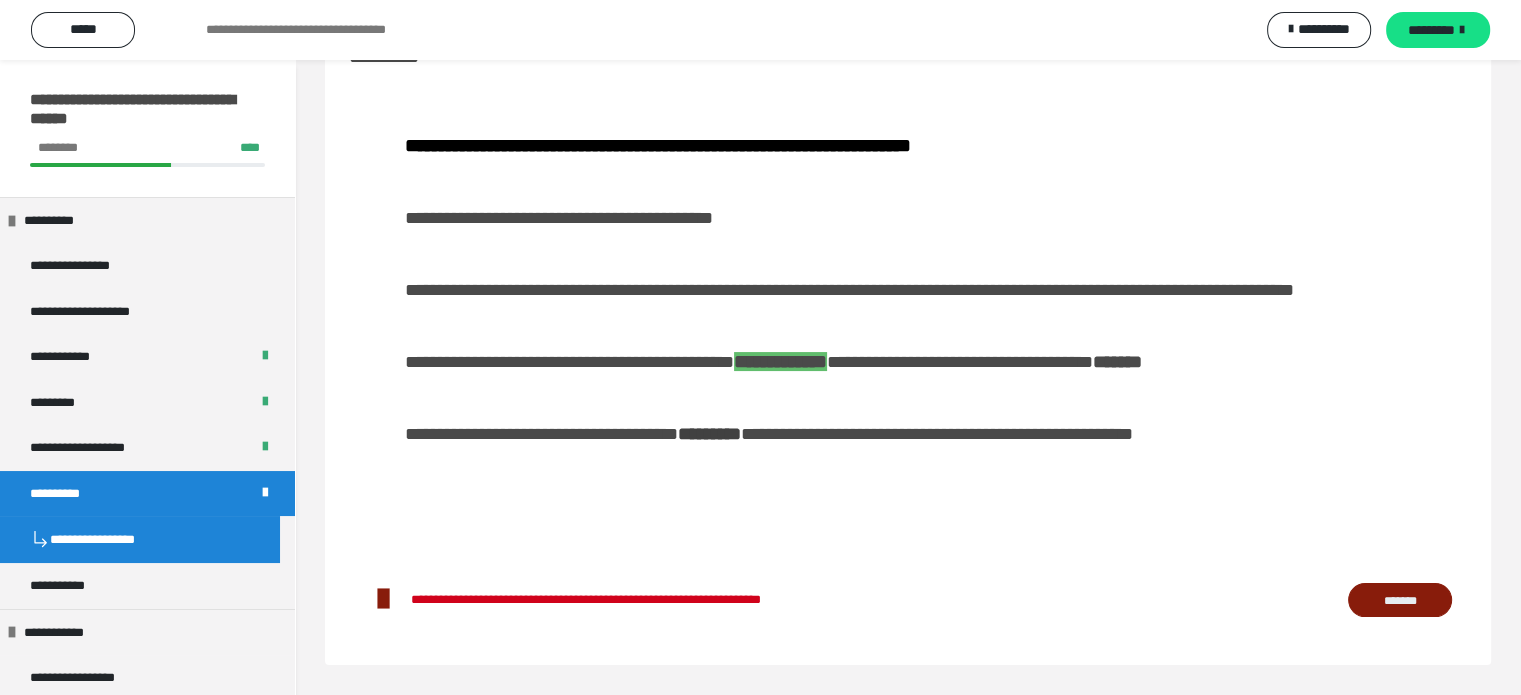scroll, scrollTop: 220, scrollLeft: 0, axis: vertical 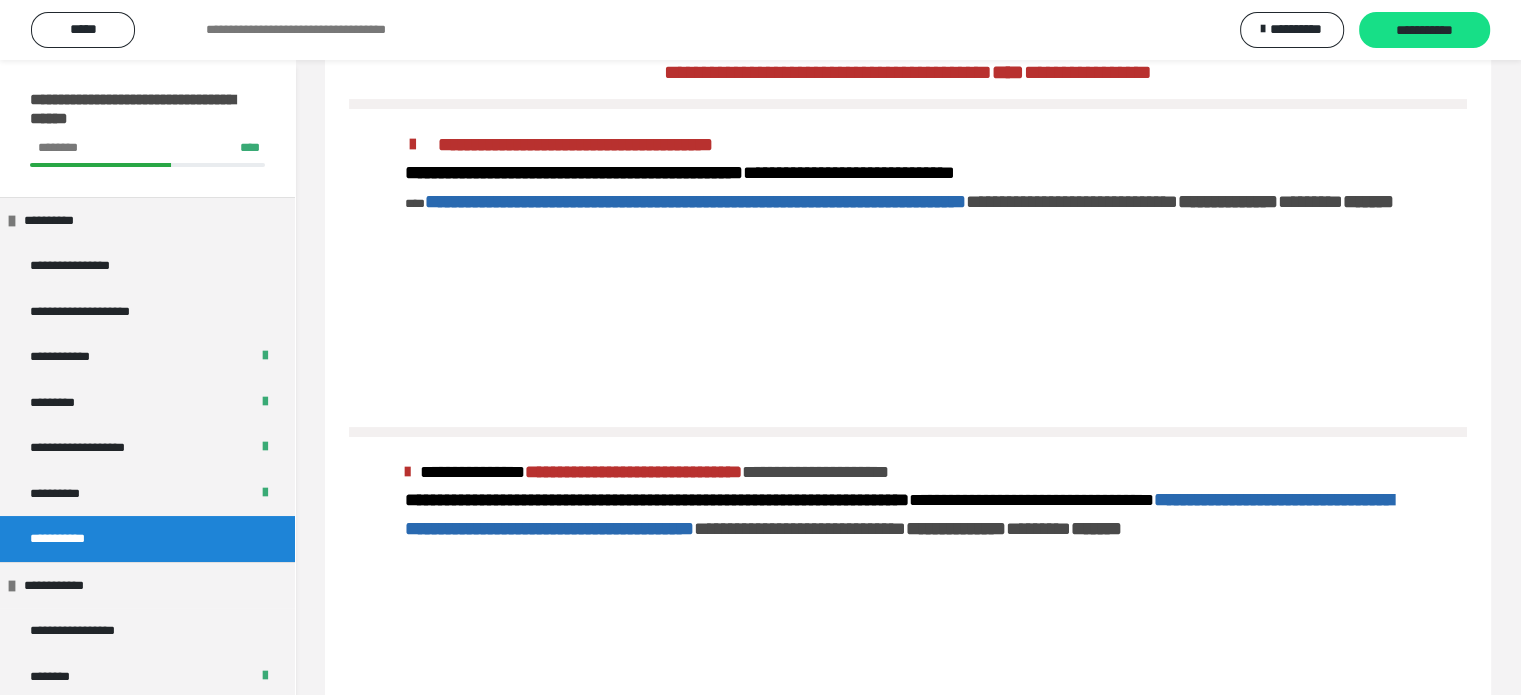 click on "**********" at bounding box center (1424, 31) 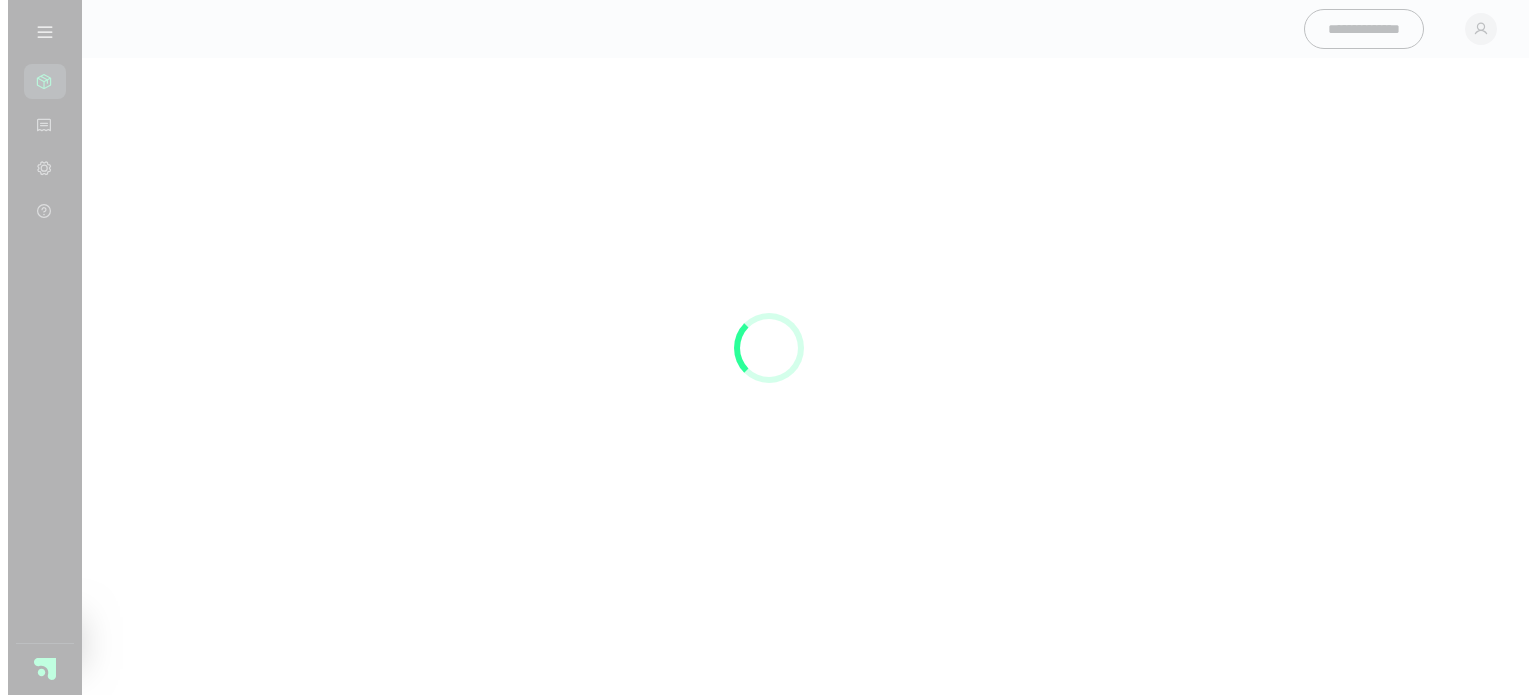scroll, scrollTop: 0, scrollLeft: 0, axis: both 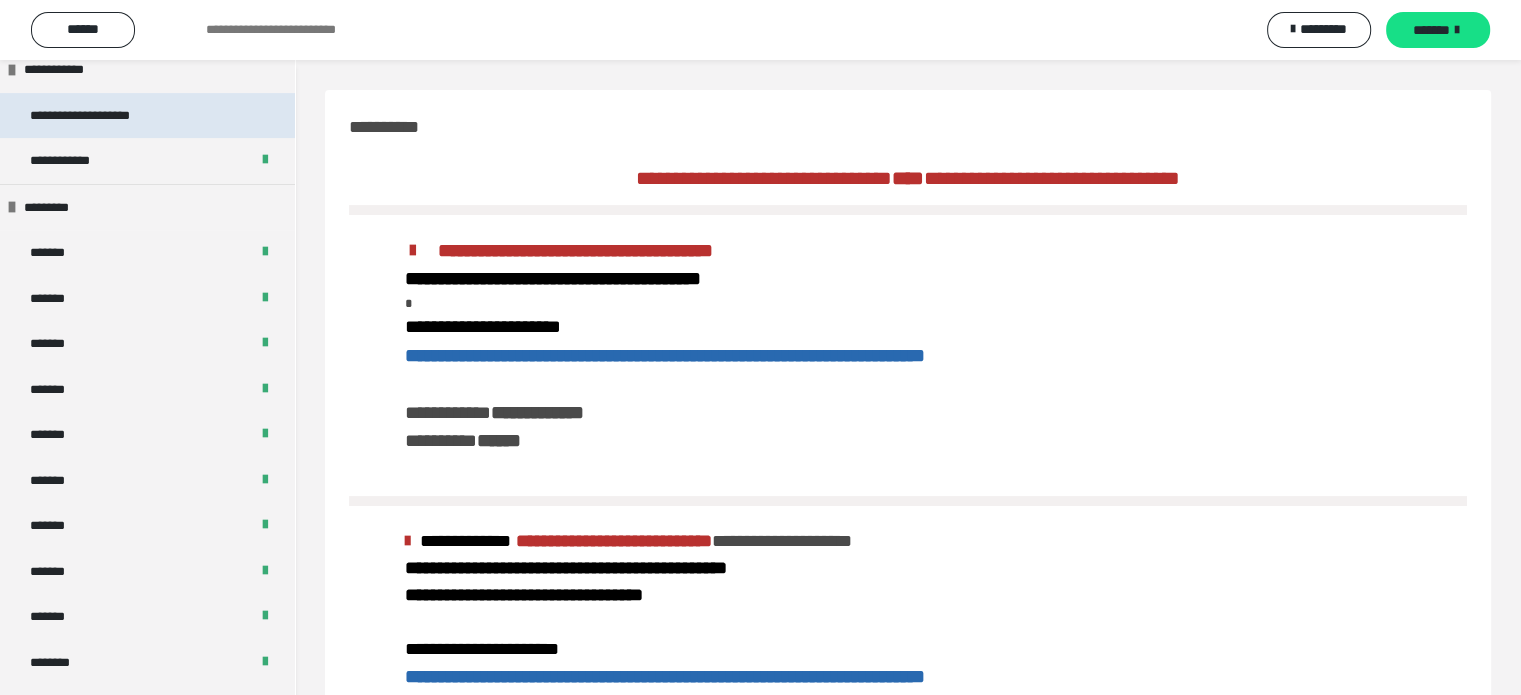 click on "**********" at bounding box center [100, 116] 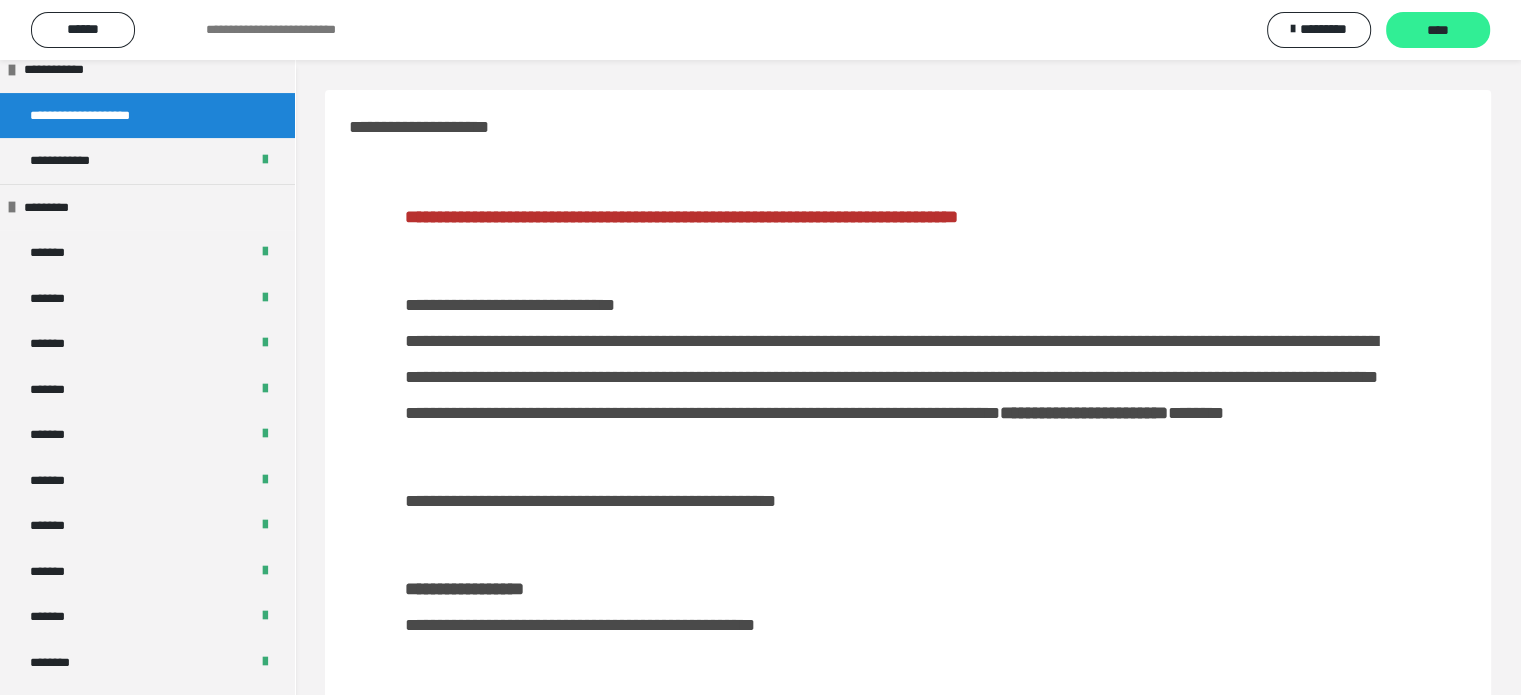 click on "****" at bounding box center [1438, 31] 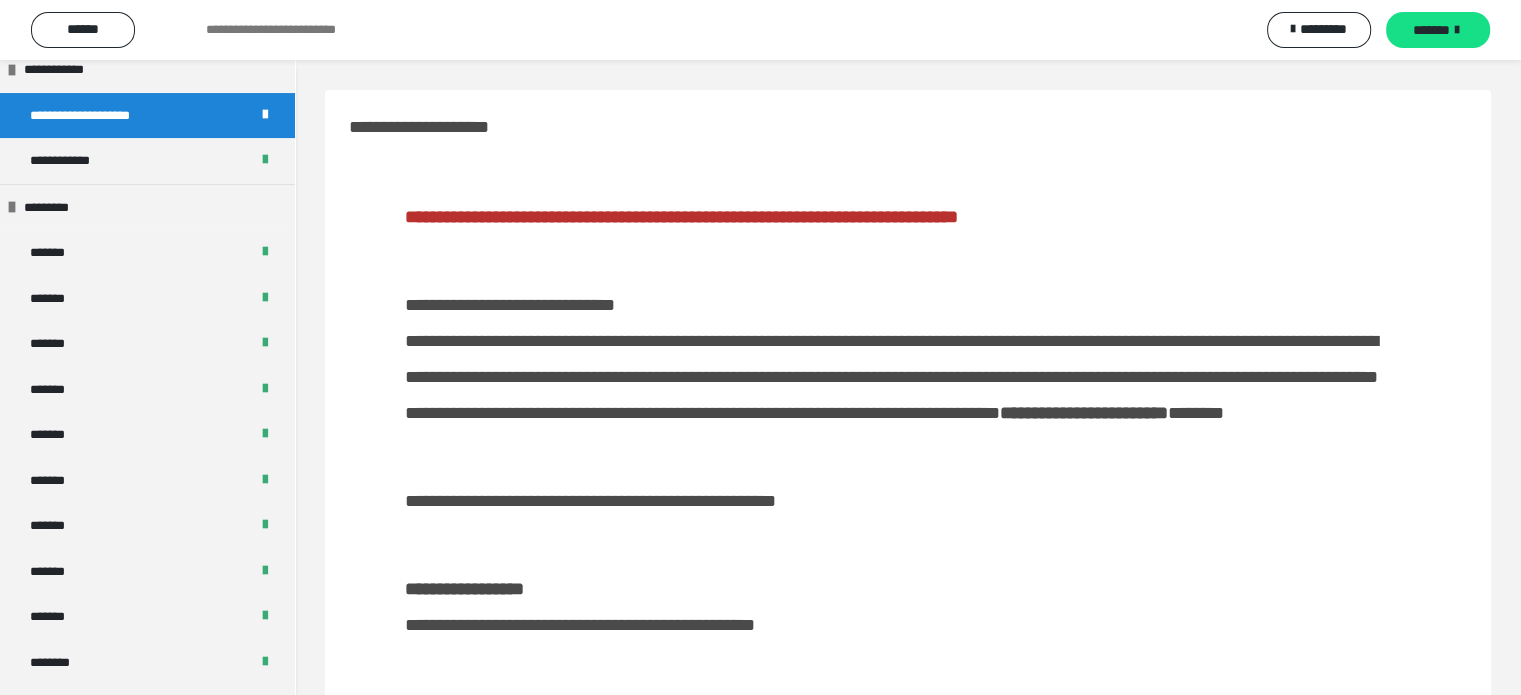 click on "*******" at bounding box center (1431, 30) 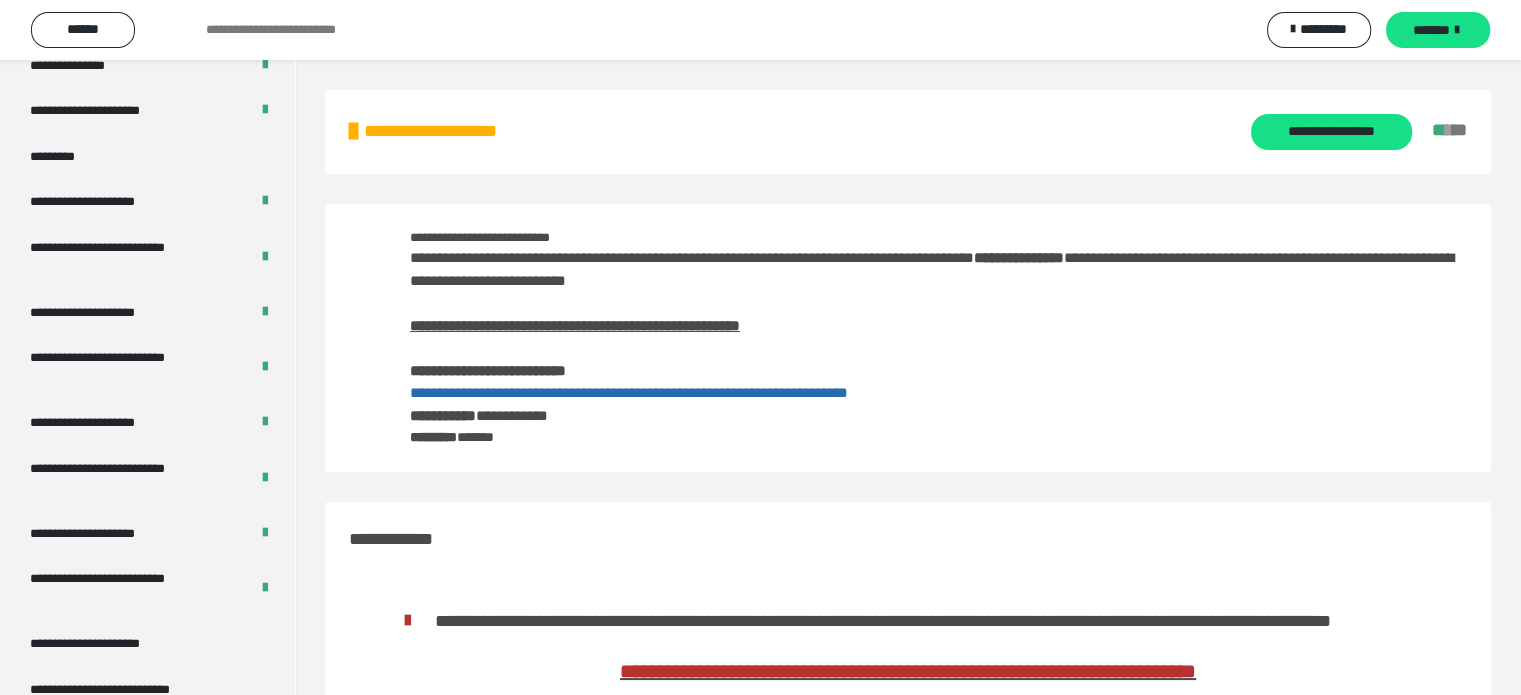 scroll, scrollTop: 2688, scrollLeft: 0, axis: vertical 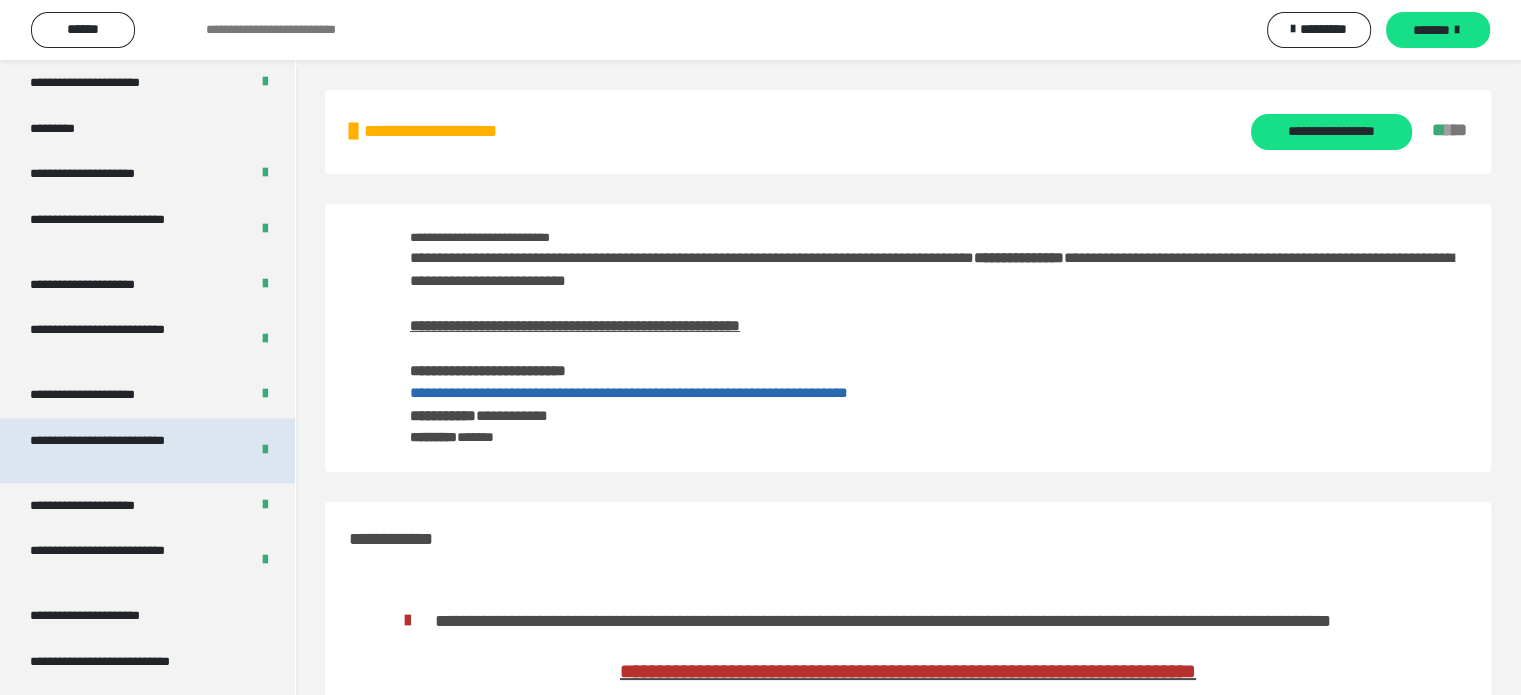 click on "**********" at bounding box center (124, 450) 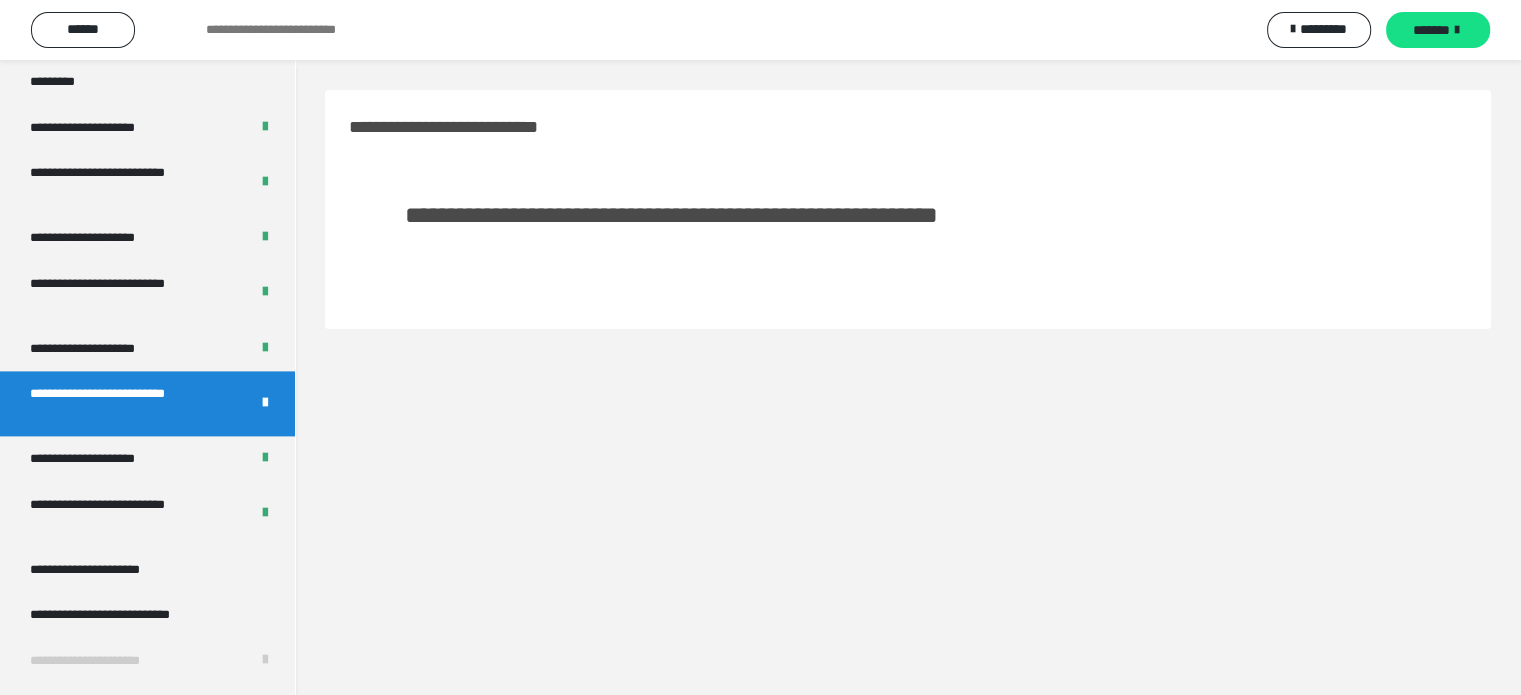 scroll, scrollTop: 2641, scrollLeft: 0, axis: vertical 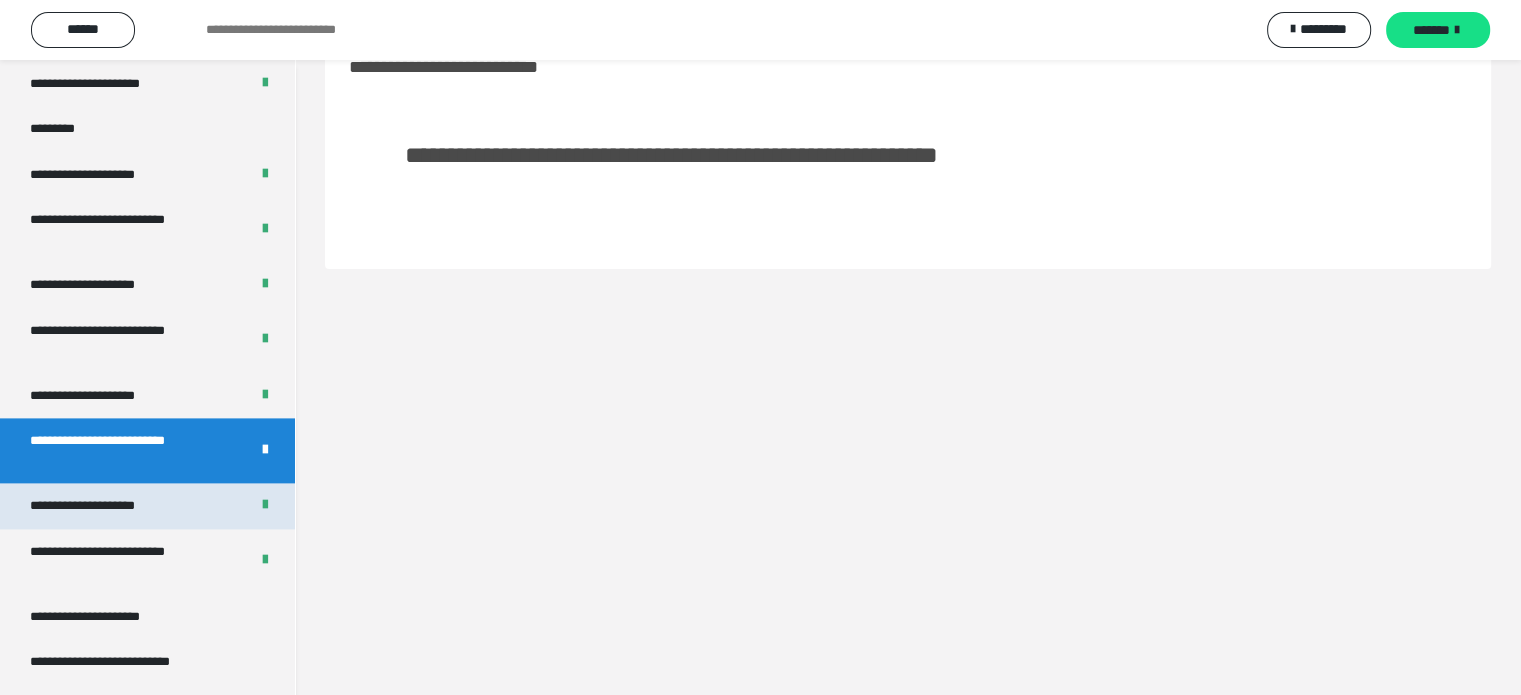 click on "**********" at bounding box center (147, 506) 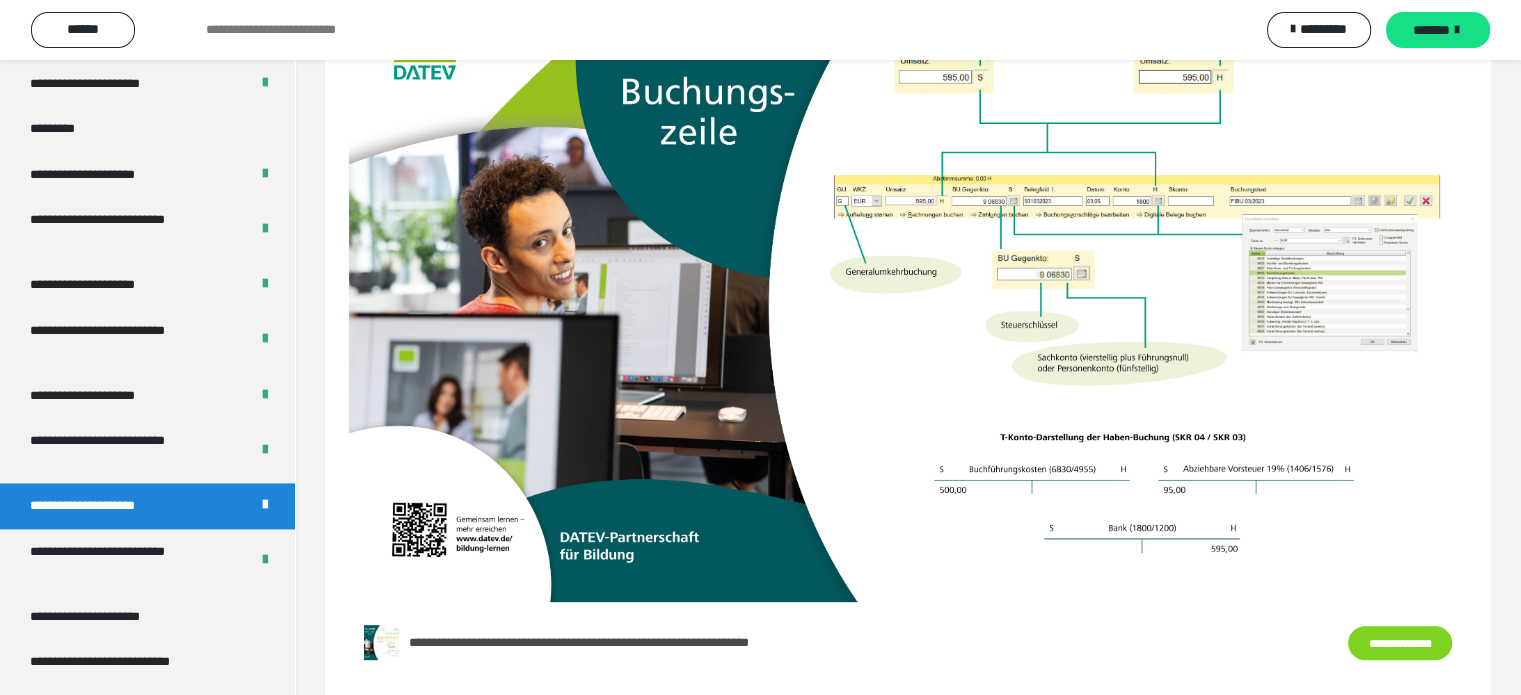 scroll, scrollTop: 708, scrollLeft: 0, axis: vertical 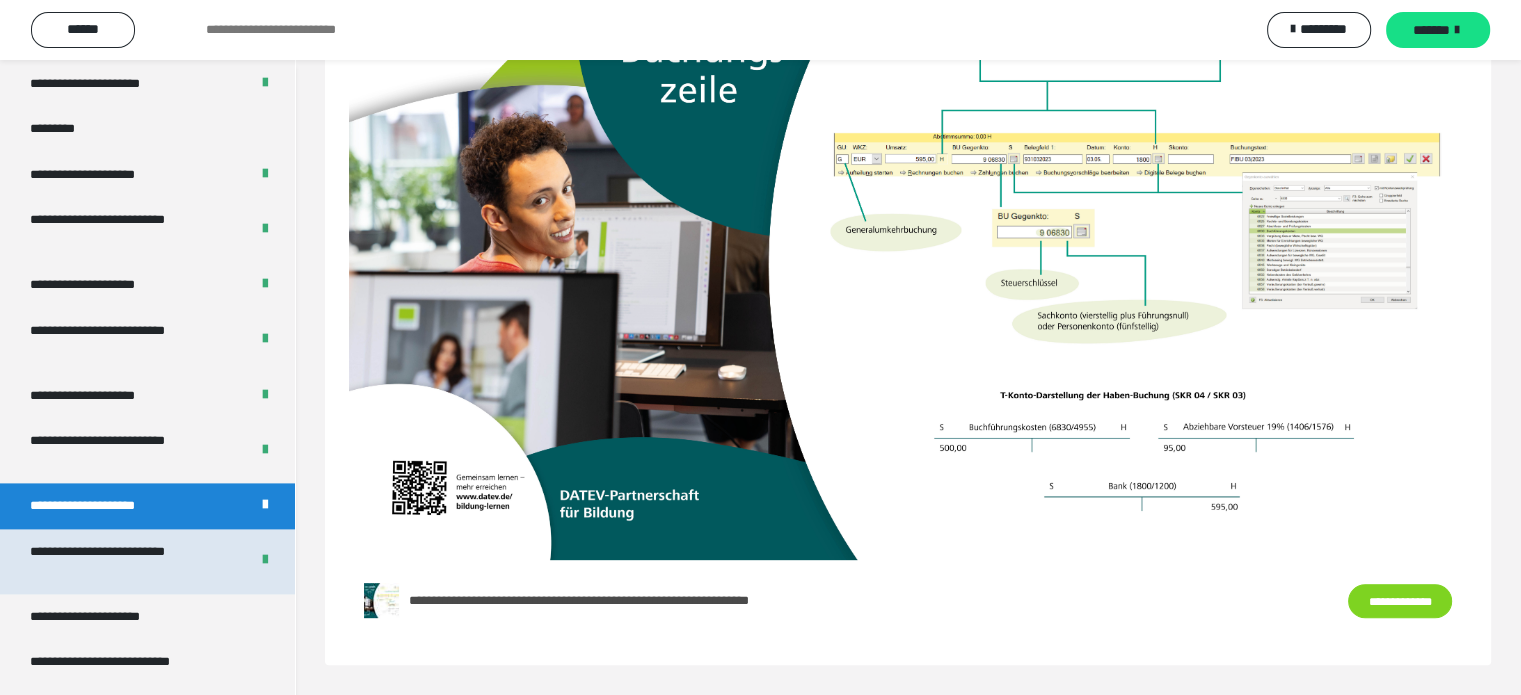 click on "**********" at bounding box center (124, 561) 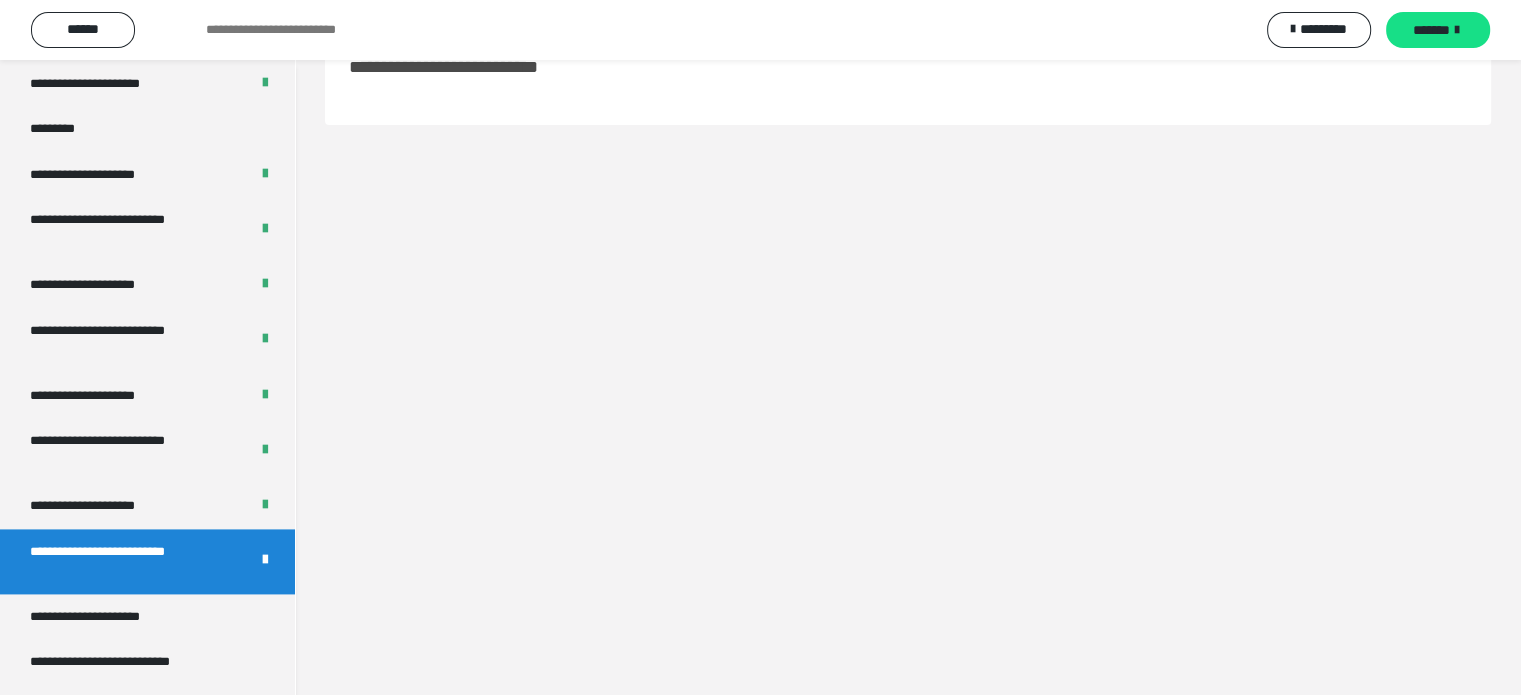 scroll, scrollTop: 60, scrollLeft: 0, axis: vertical 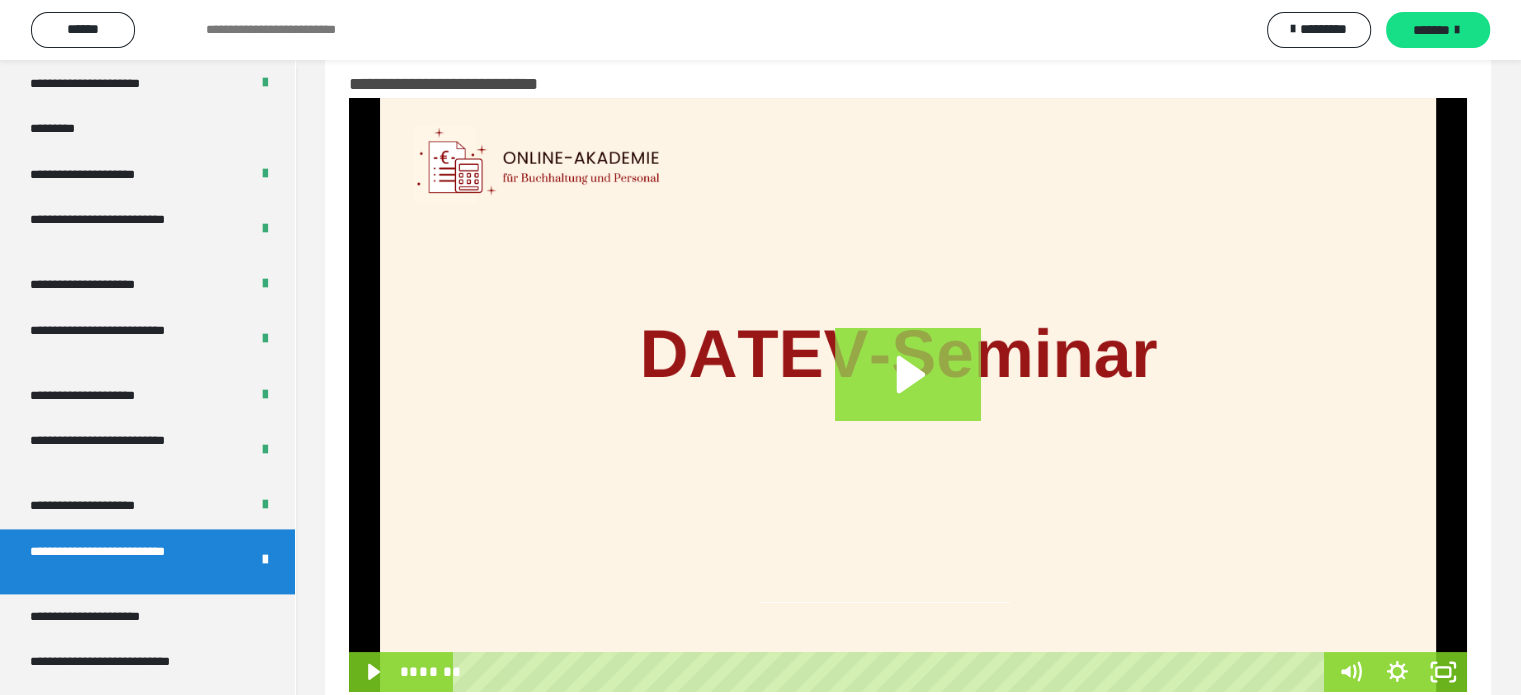 click 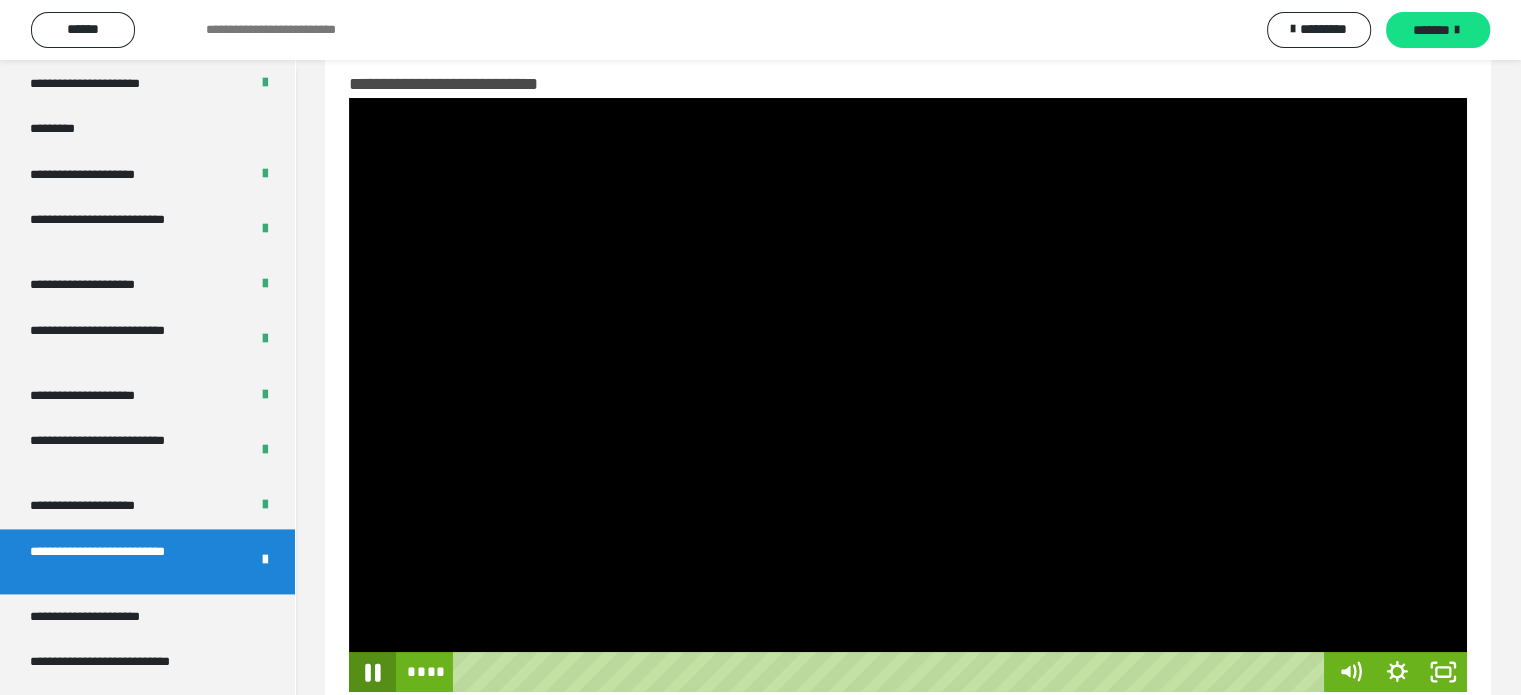 click 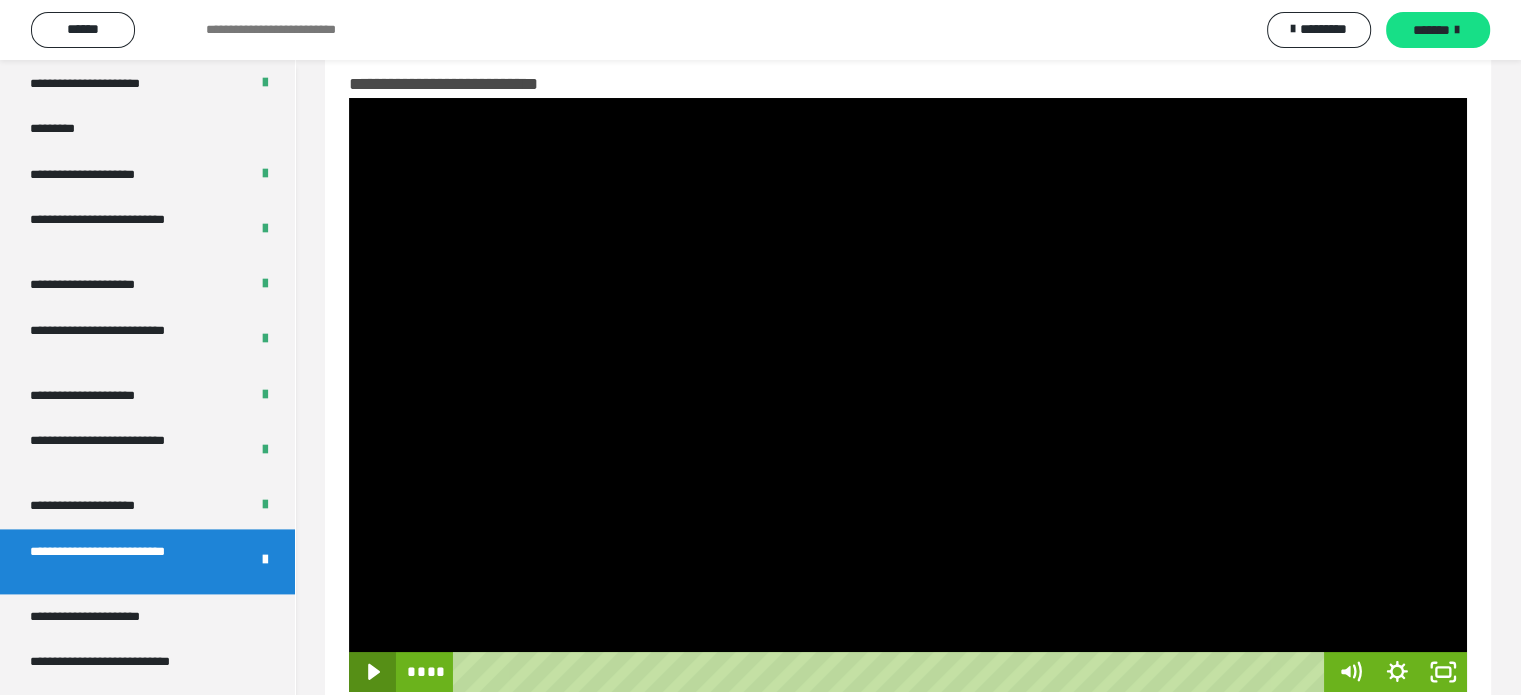 click 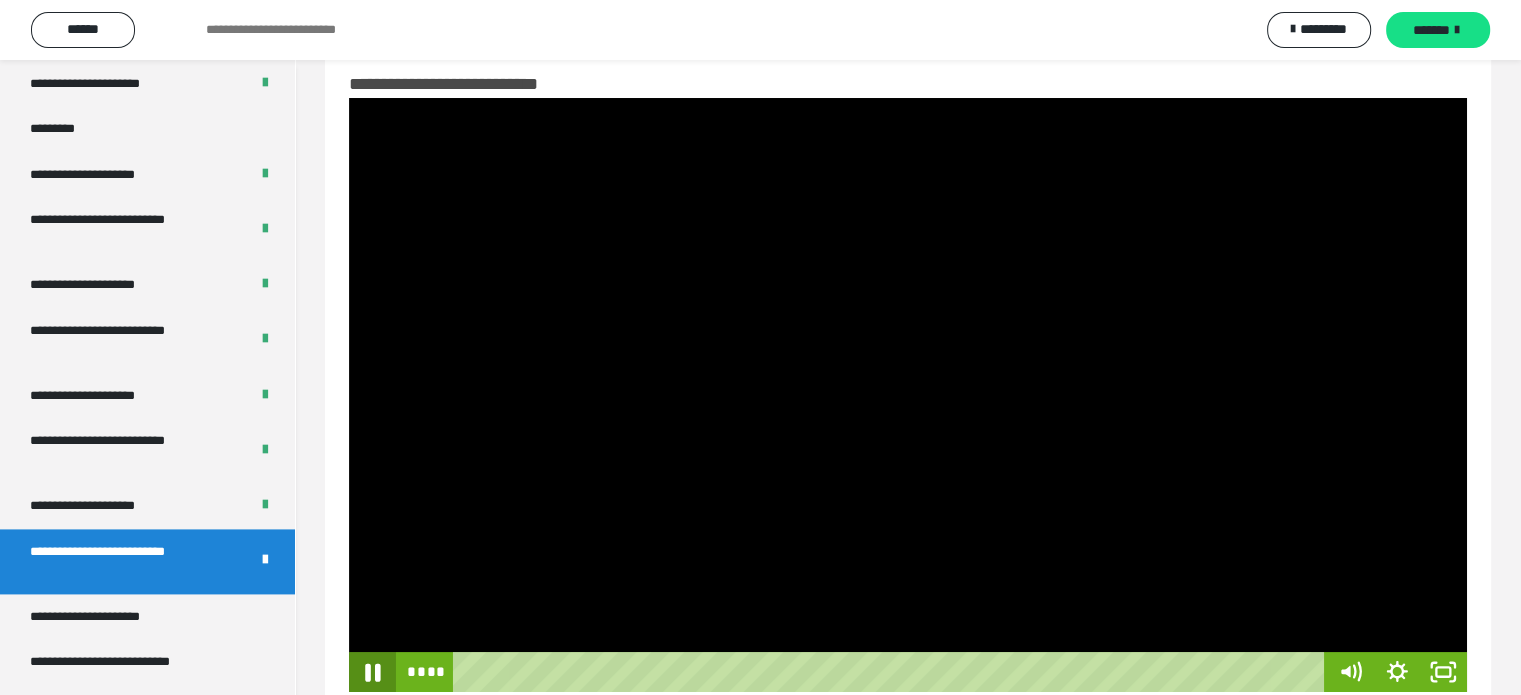 click 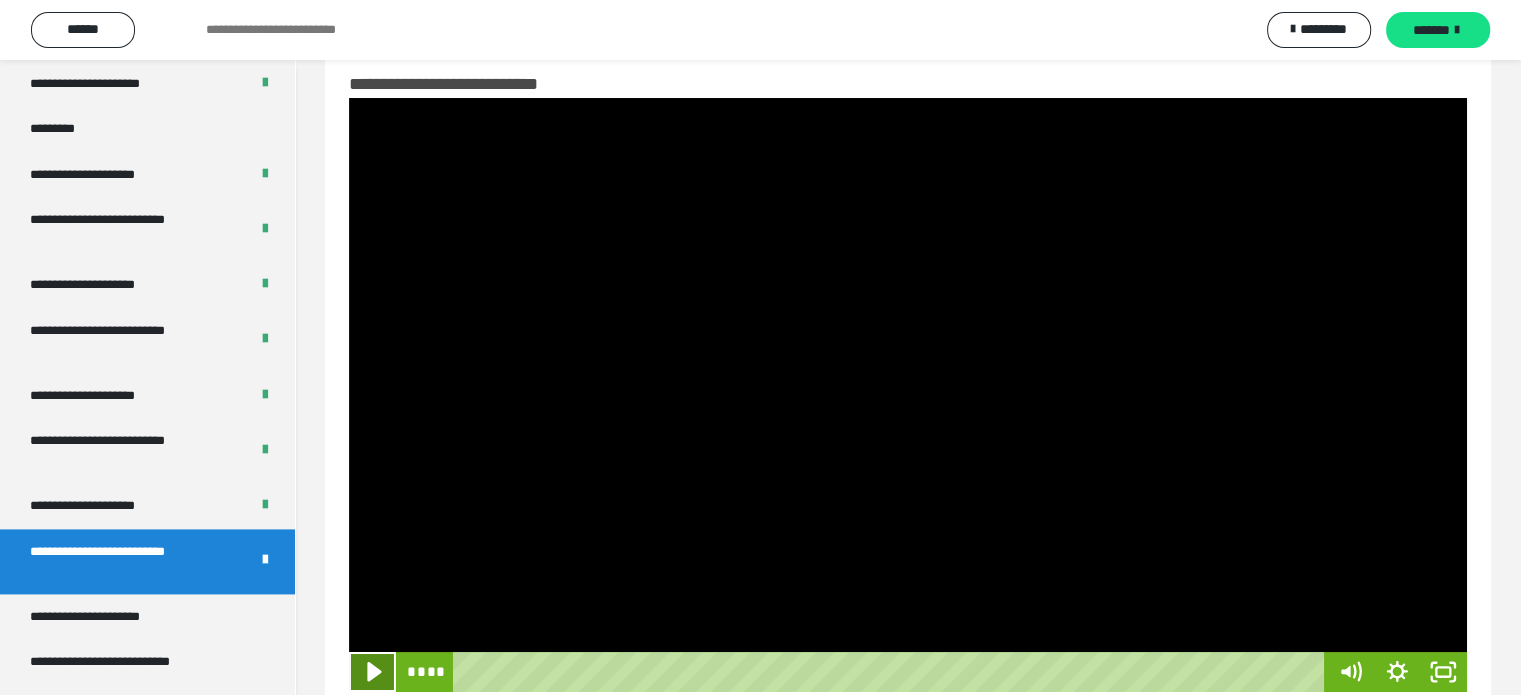 click 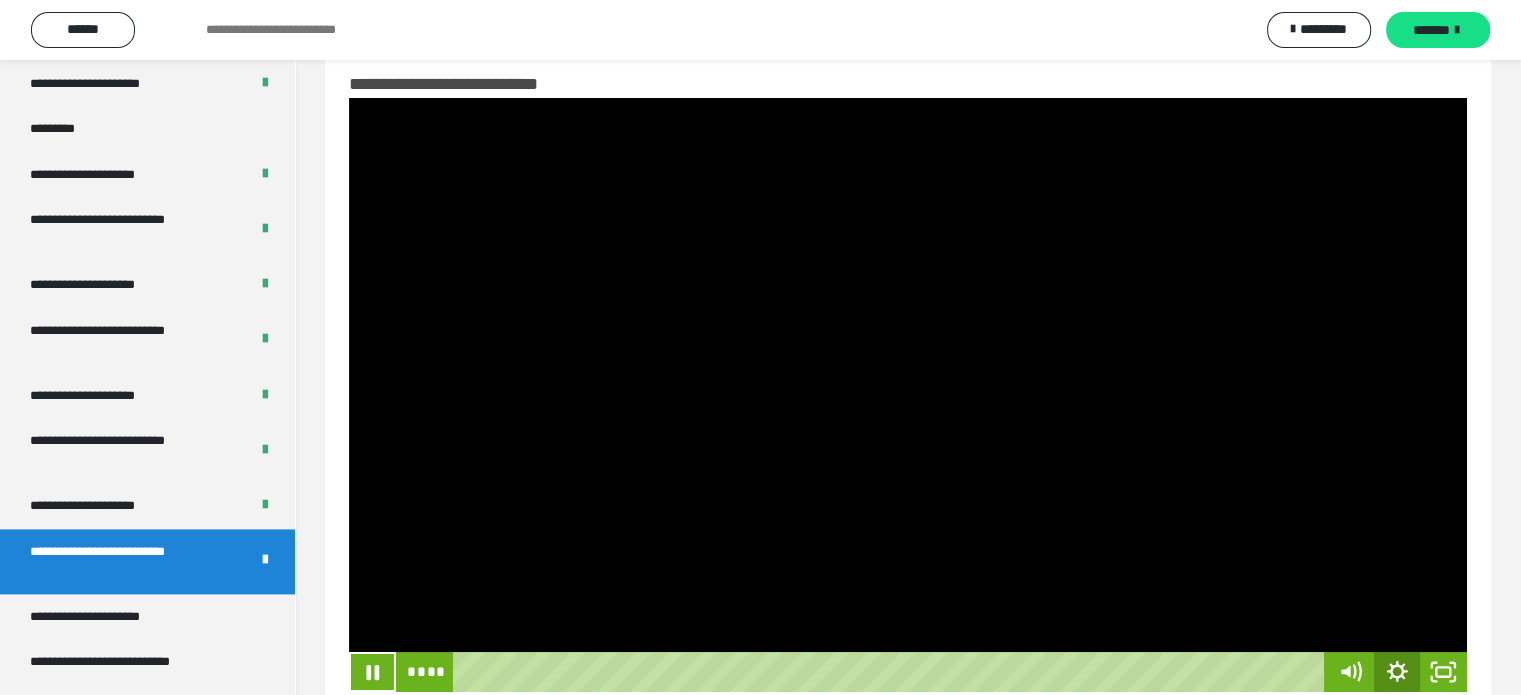 click 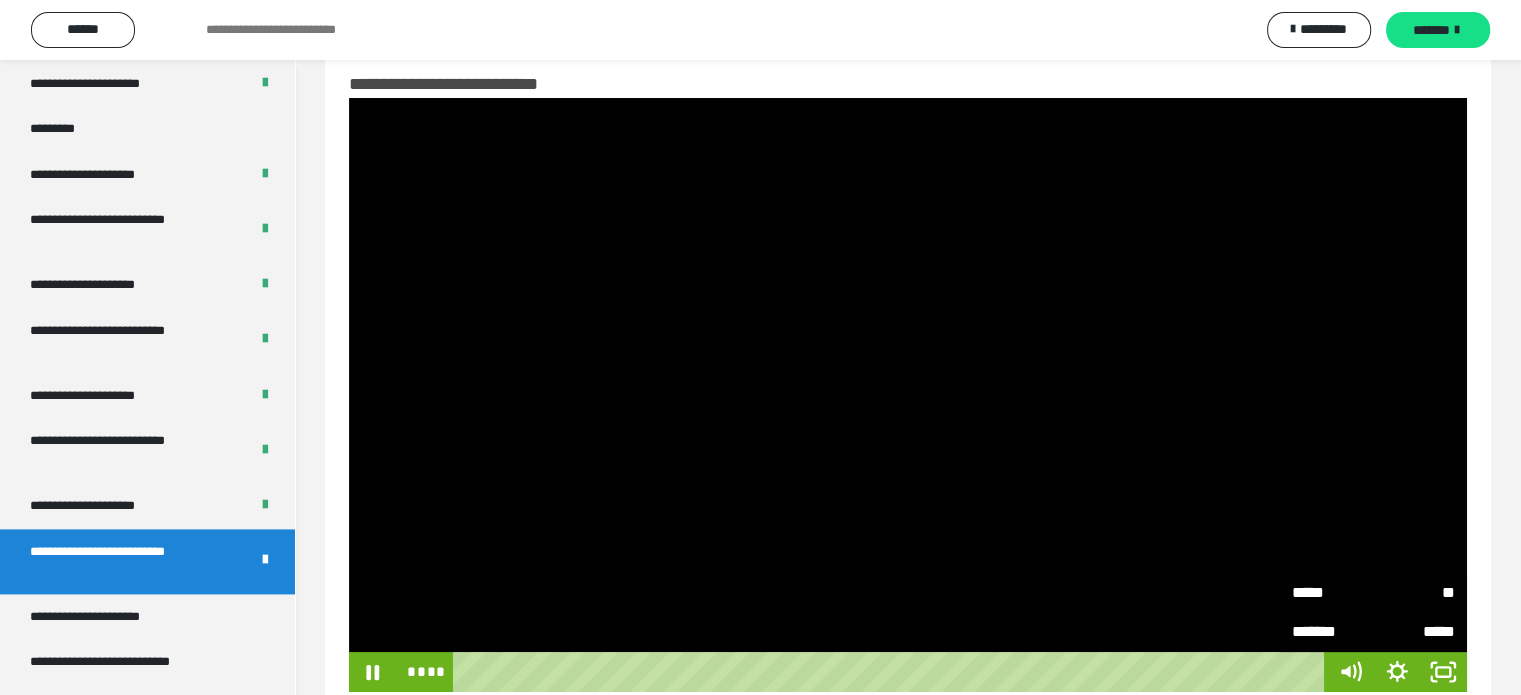 click on "*****" at bounding box center (1333, 593) 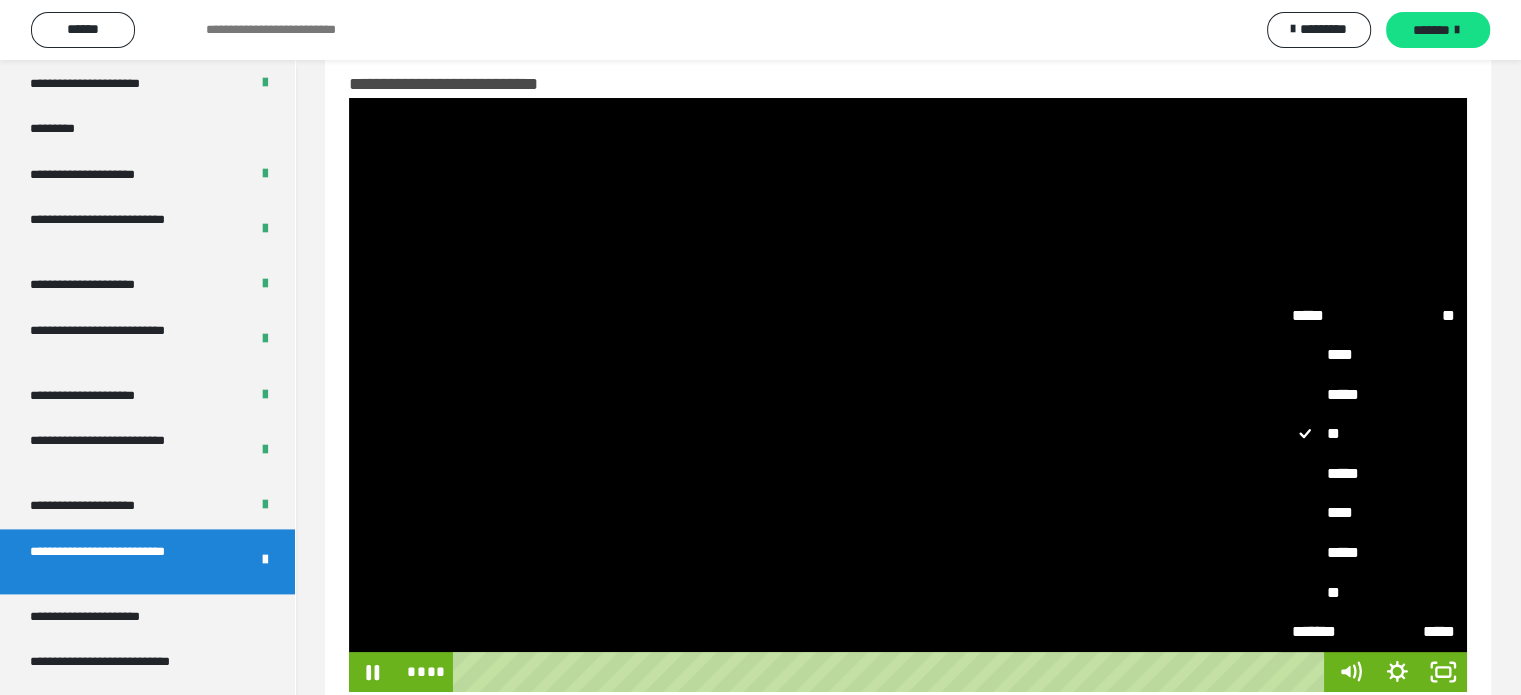 click on "****" at bounding box center [1374, 513] 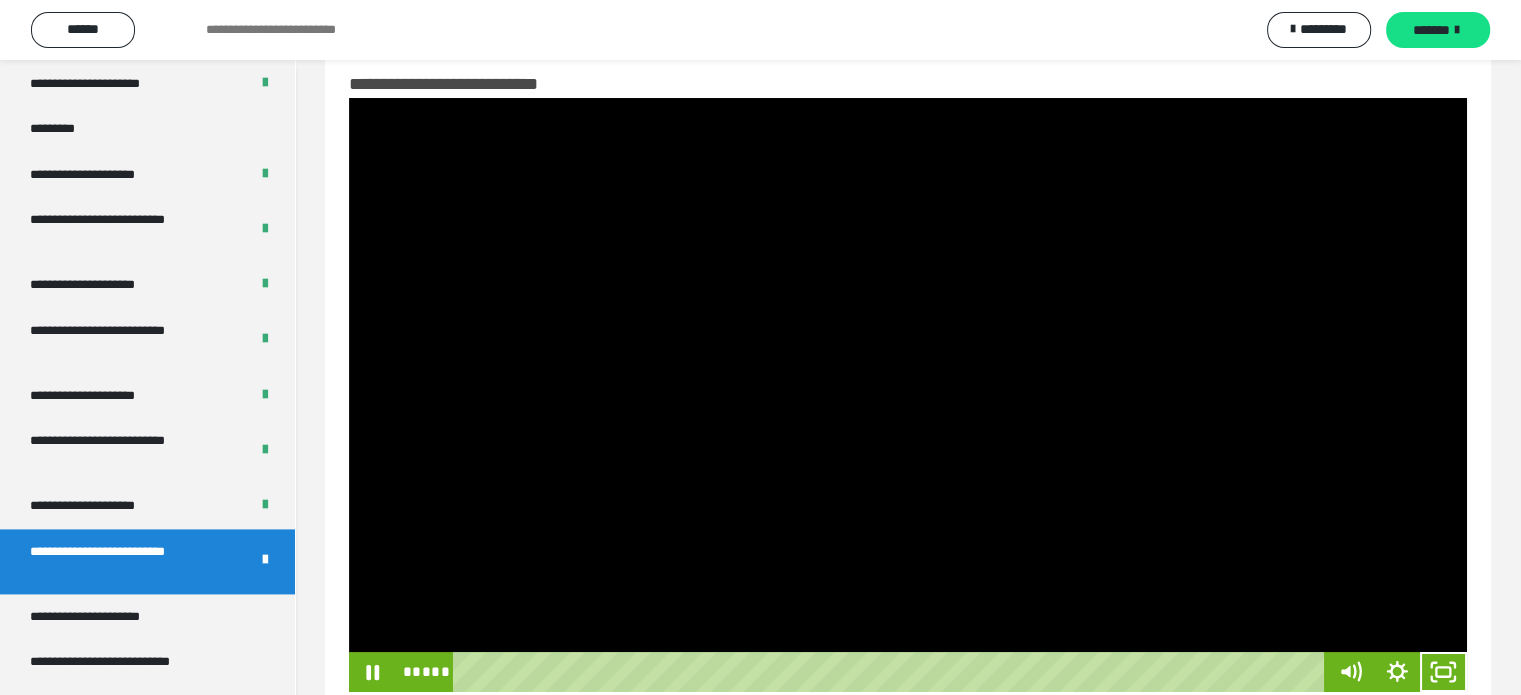 type 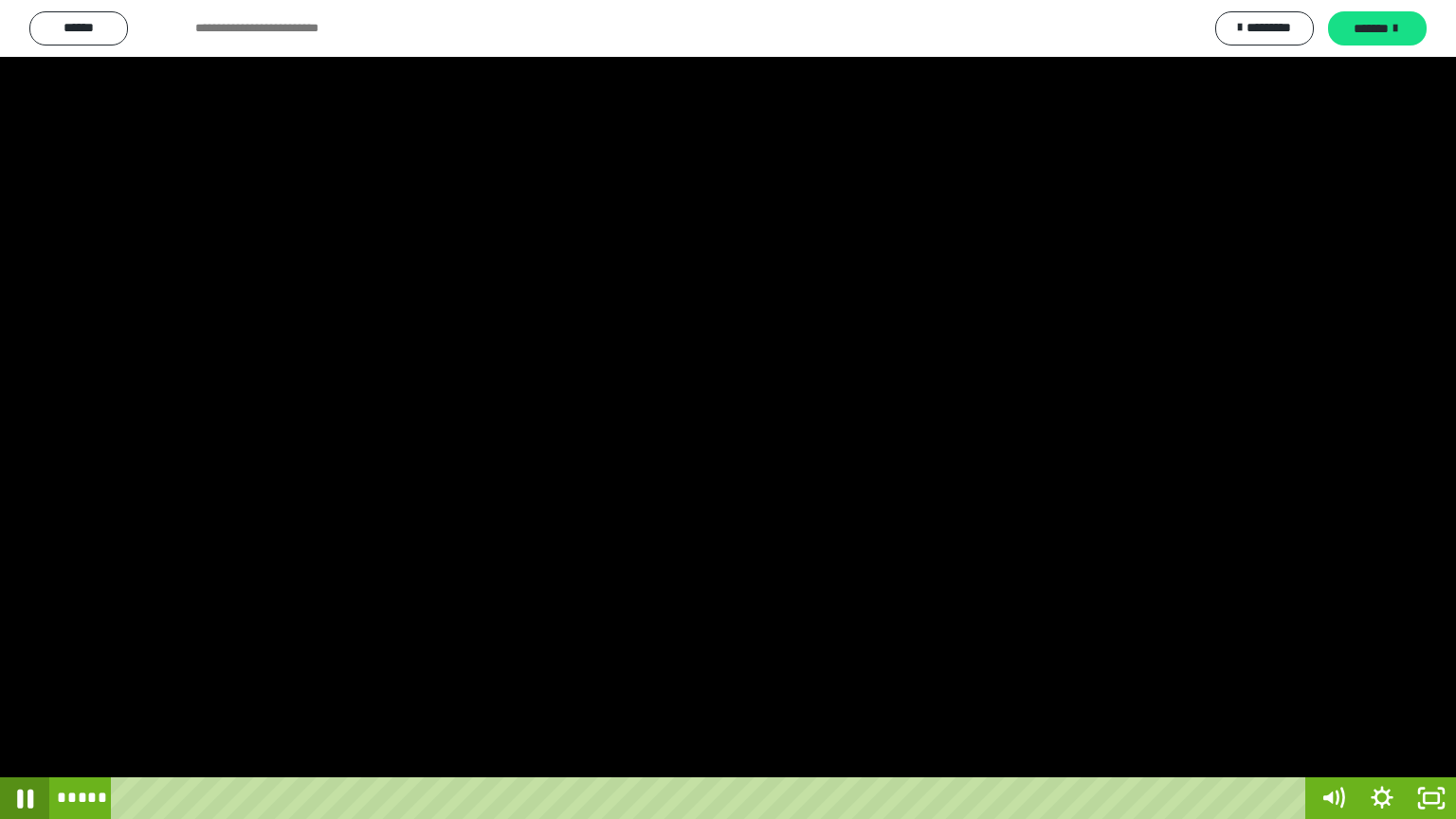 click 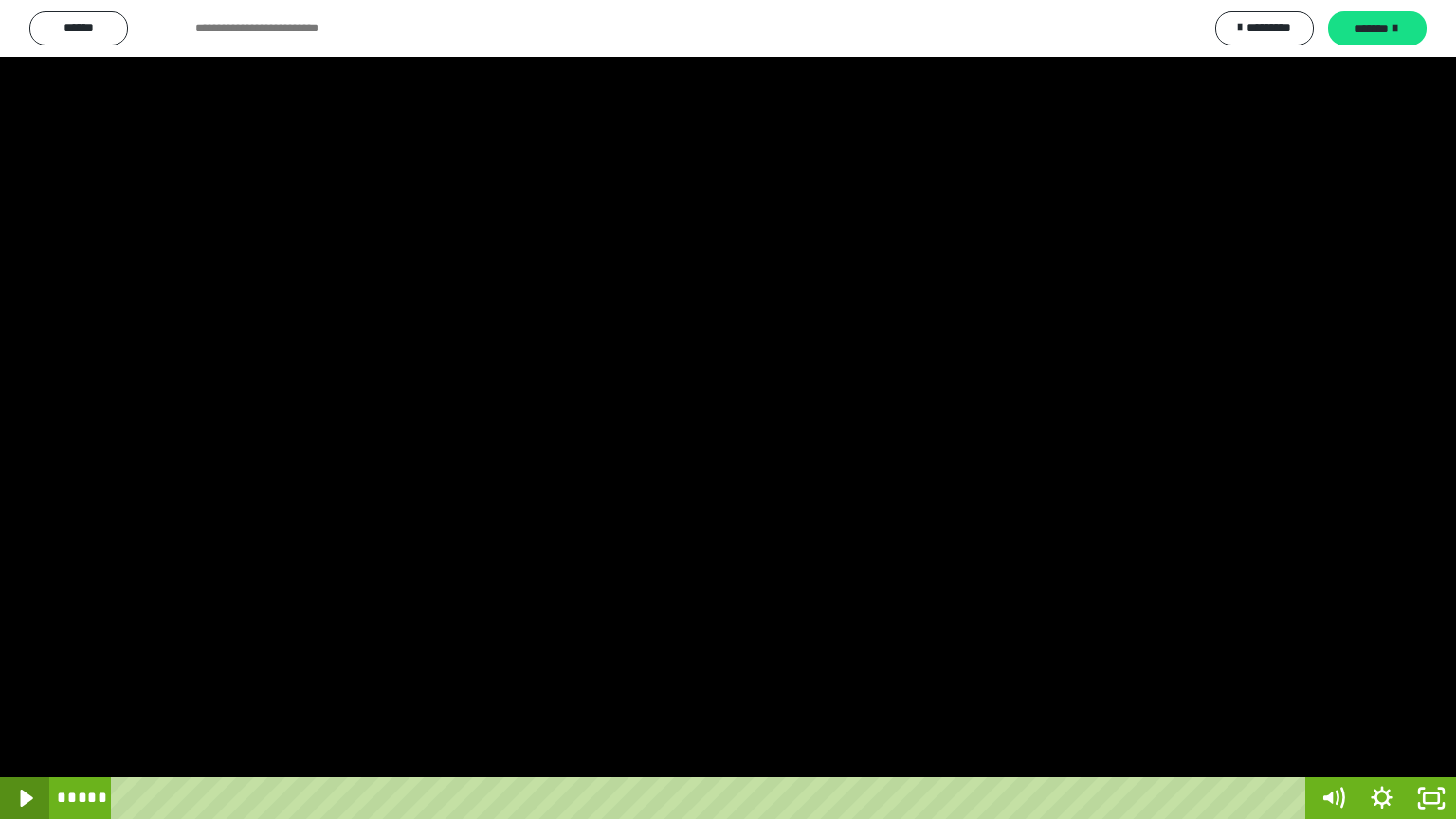 type 